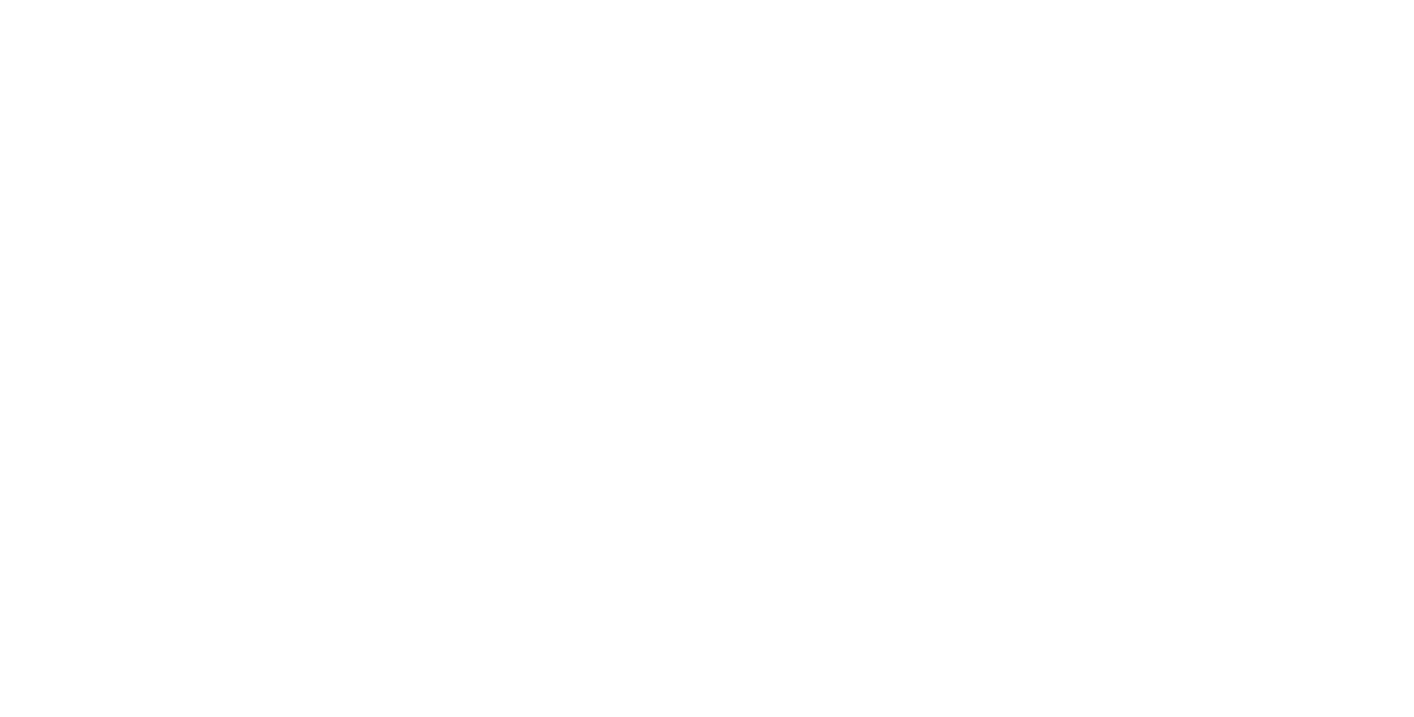 scroll, scrollTop: 0, scrollLeft: 0, axis: both 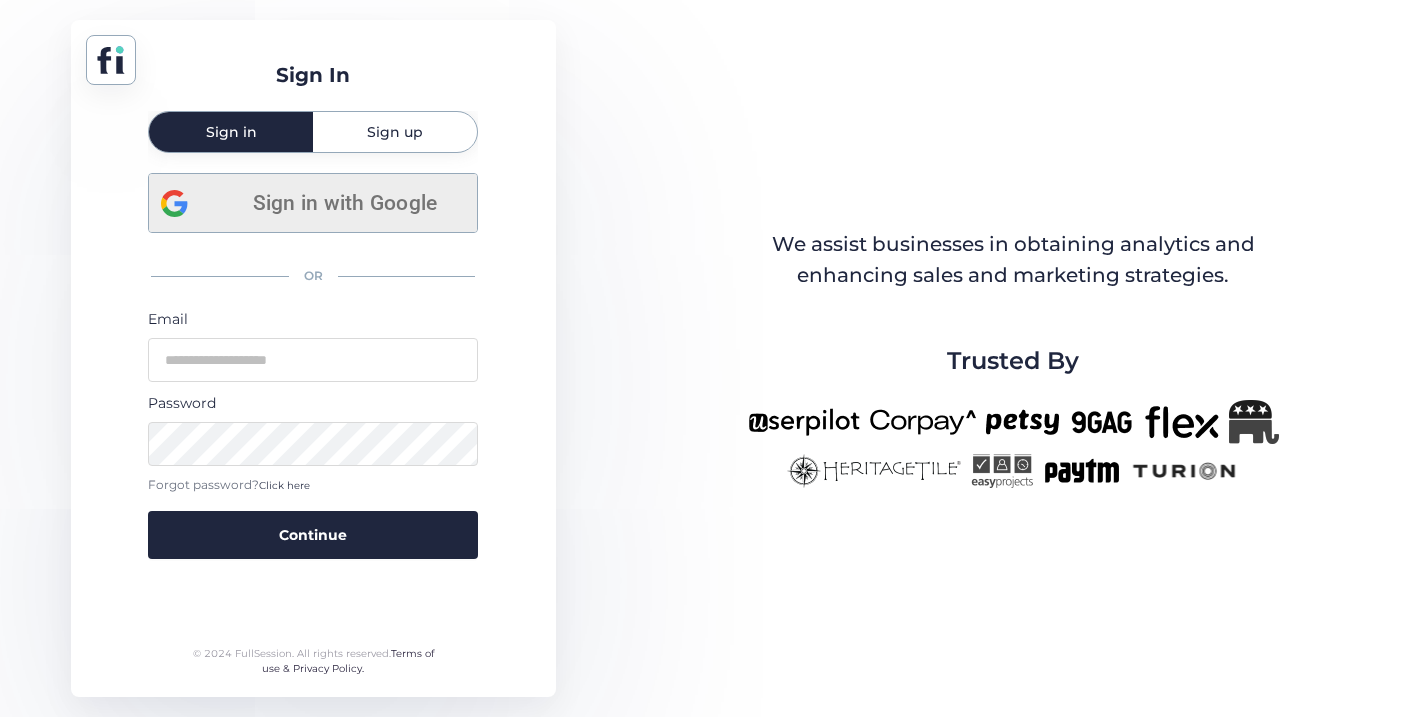 click on "Sign in with Google" at bounding box center (344, 203) 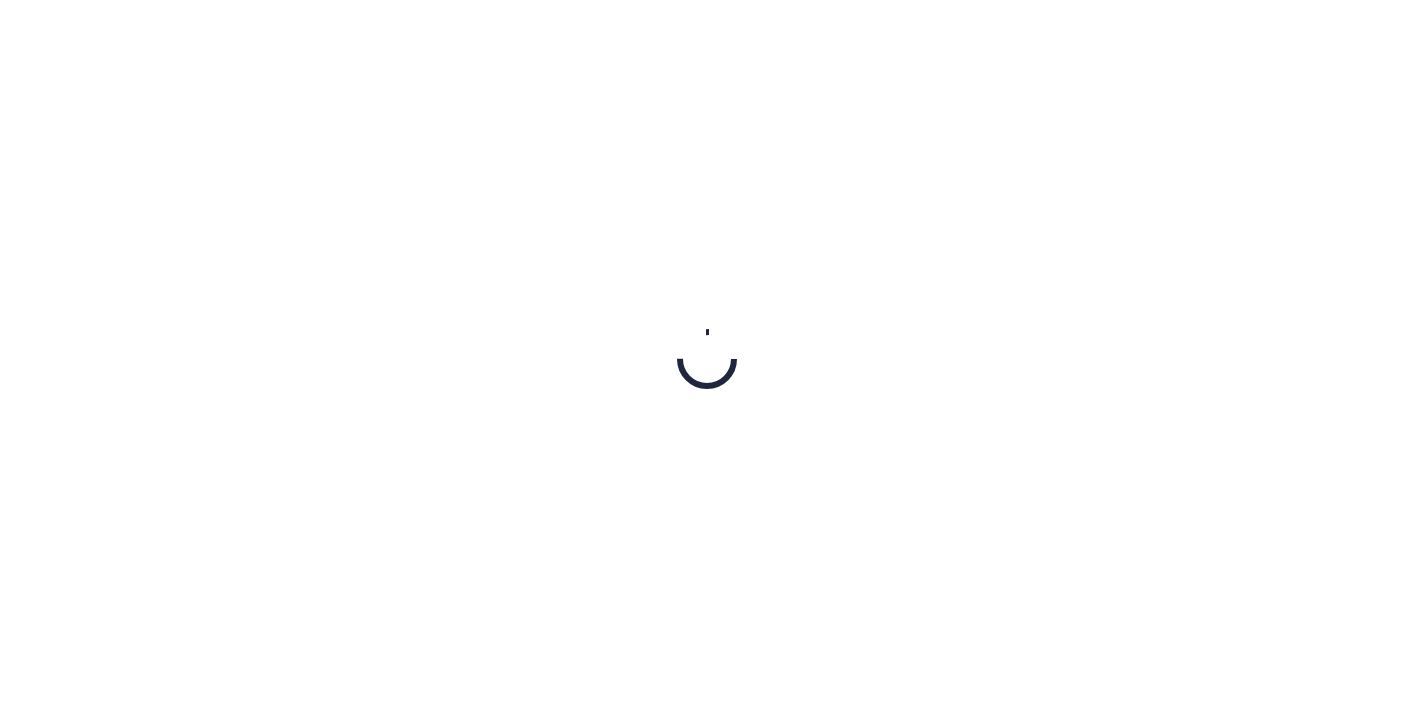 scroll, scrollTop: 0, scrollLeft: 0, axis: both 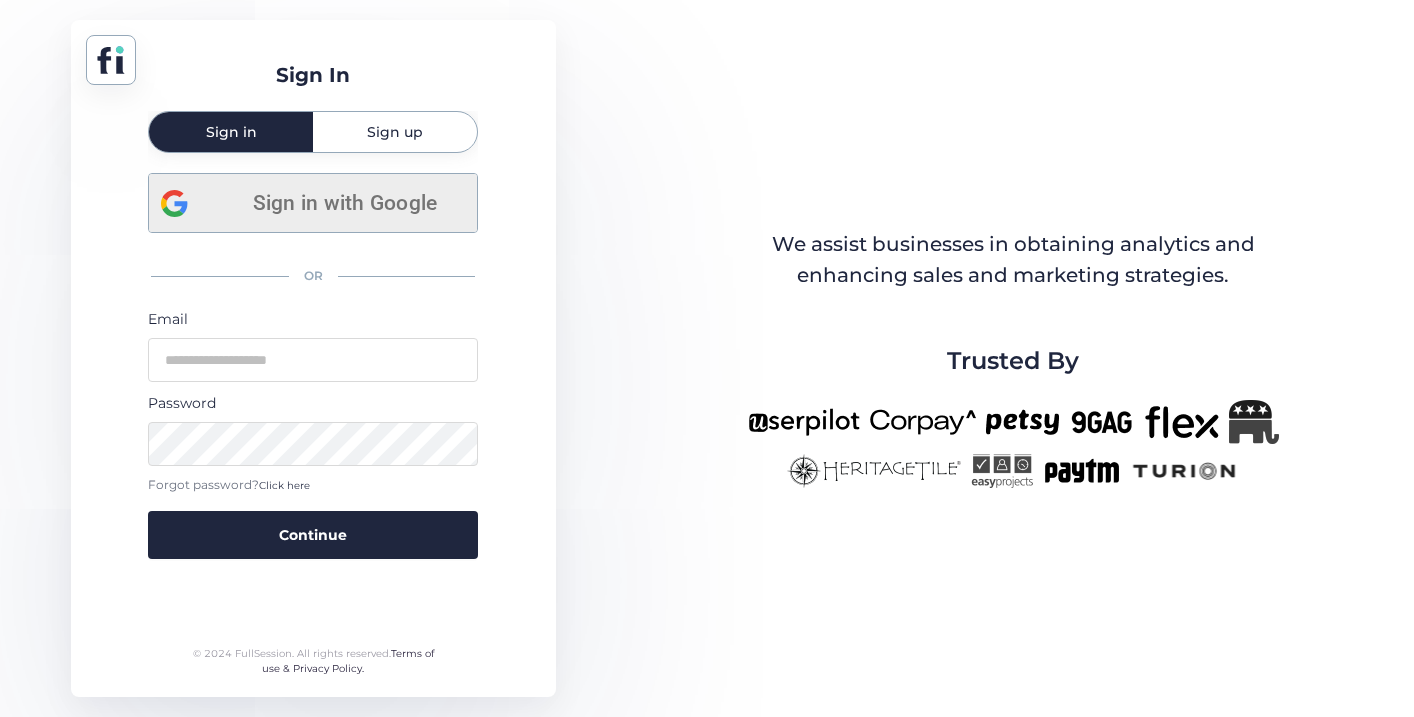 click on "Sign in with Google" at bounding box center (344, 203) 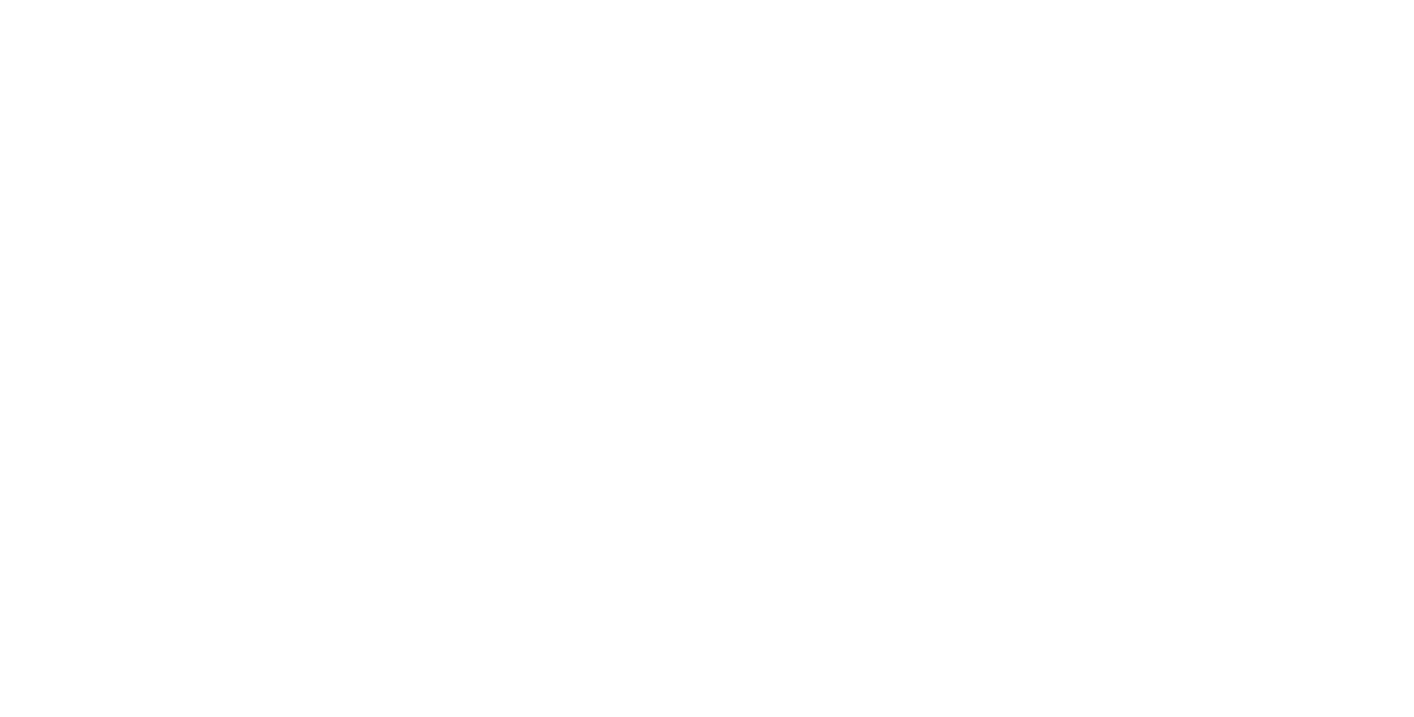 scroll, scrollTop: 0, scrollLeft: 0, axis: both 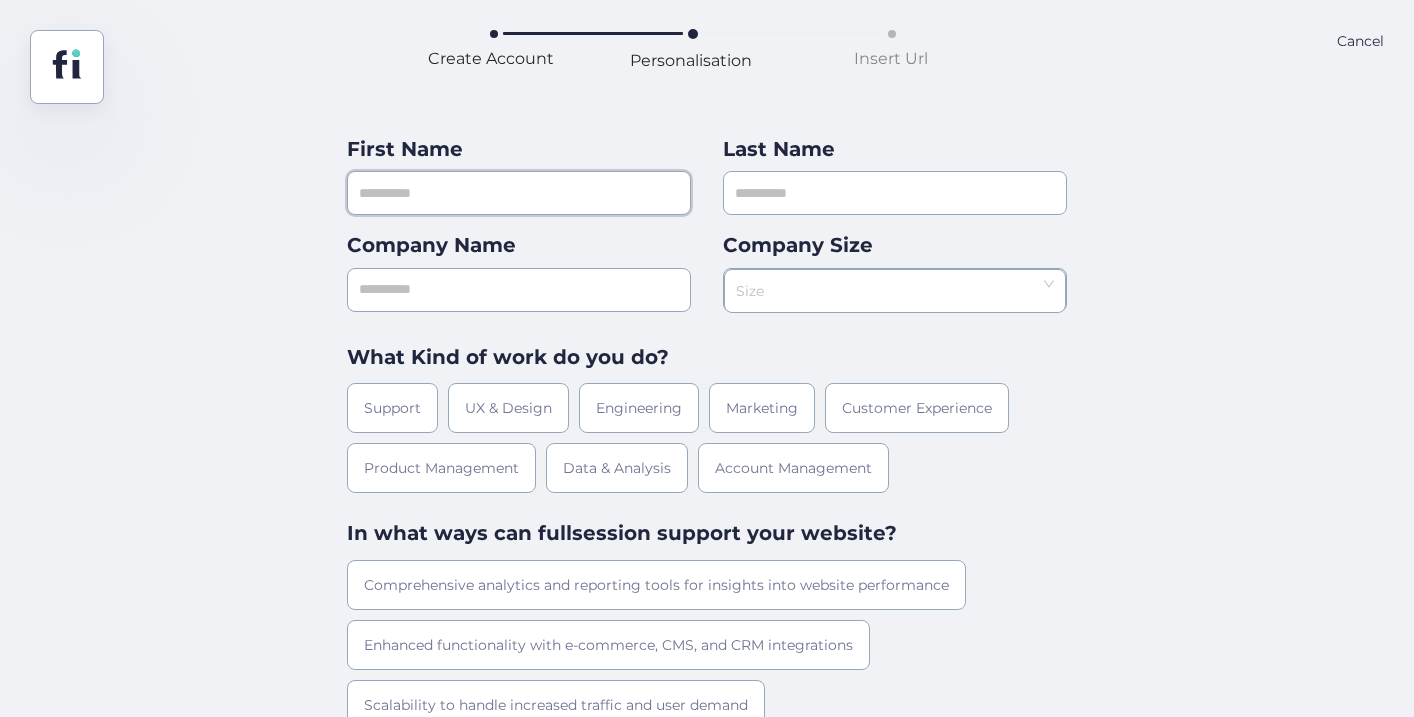 click 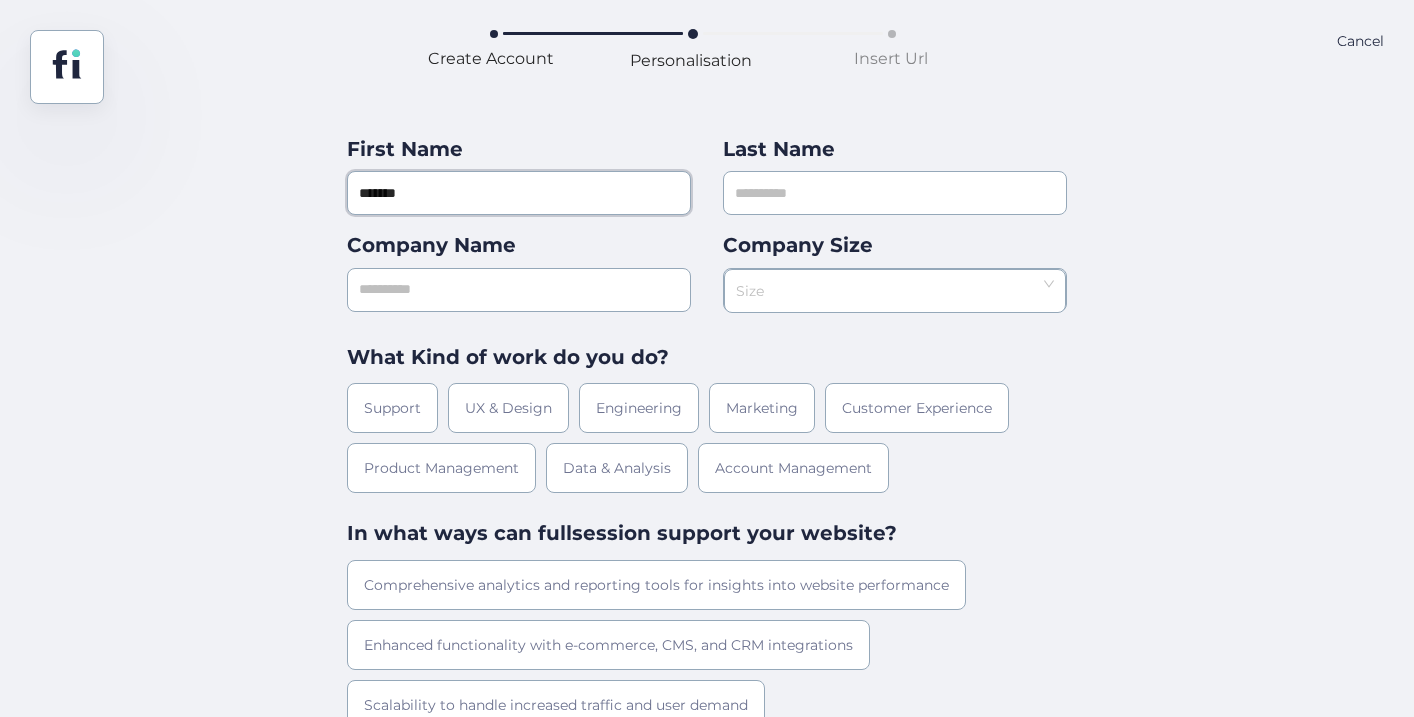 type on "*******" 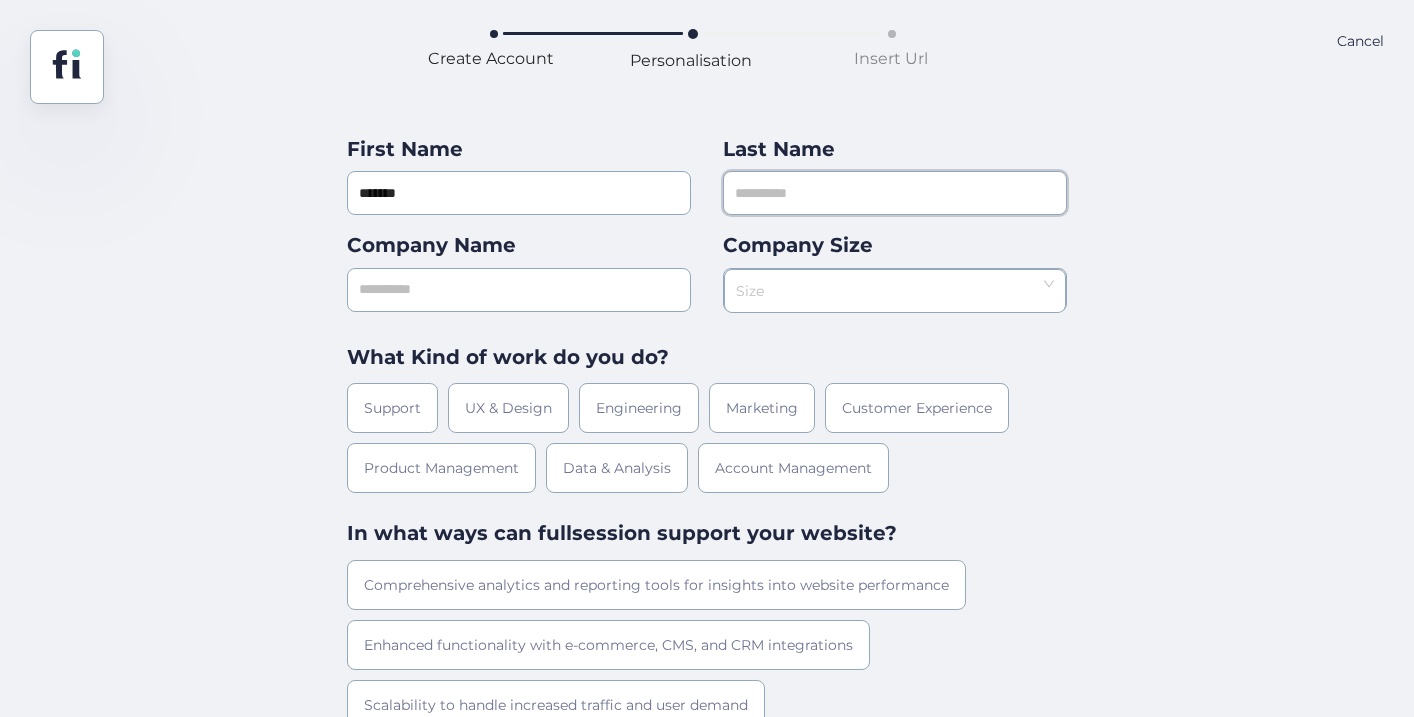 click 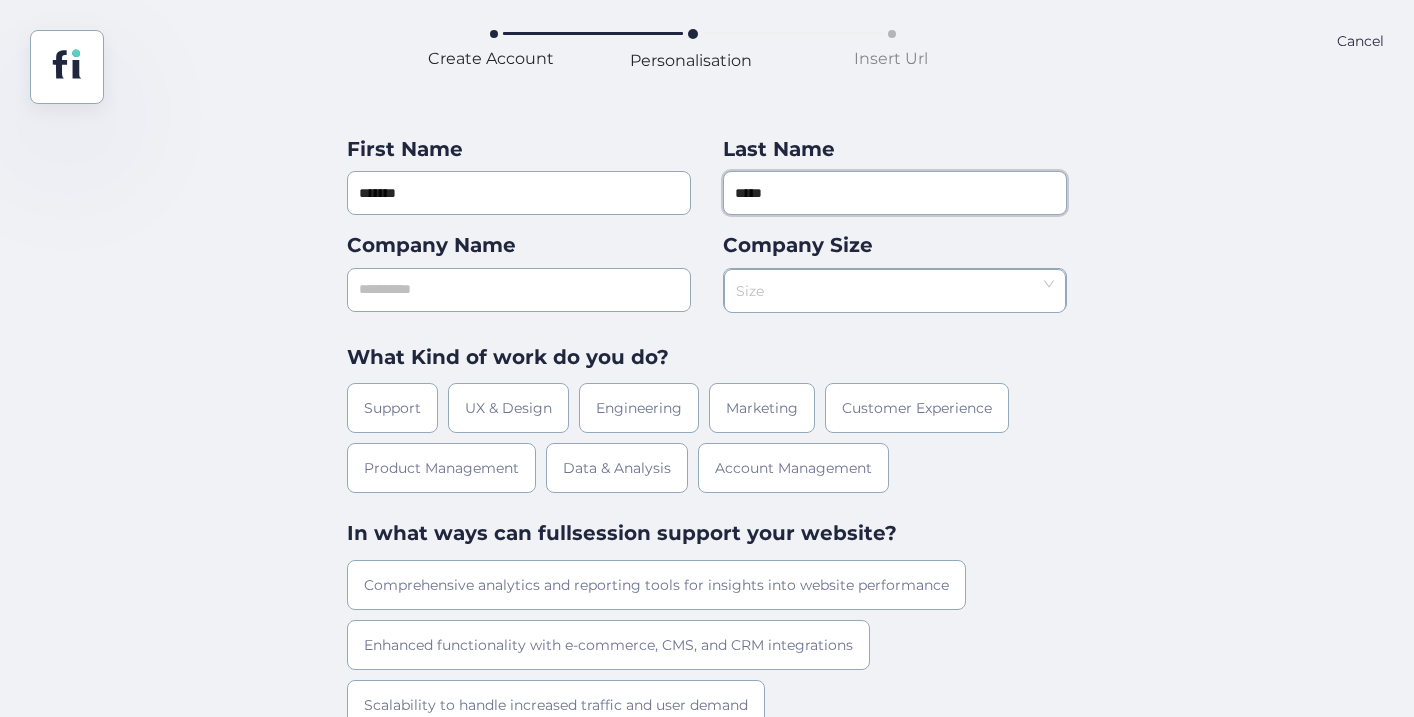 type on "*****" 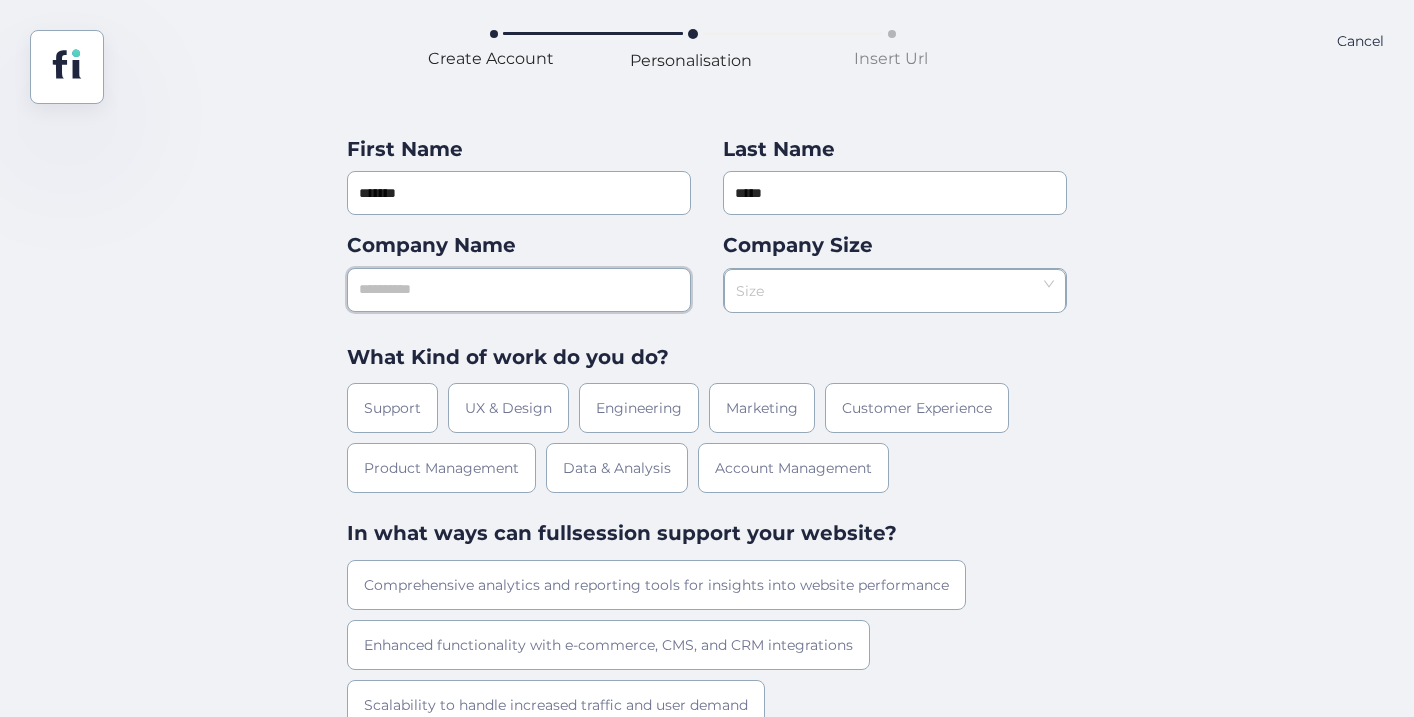 click 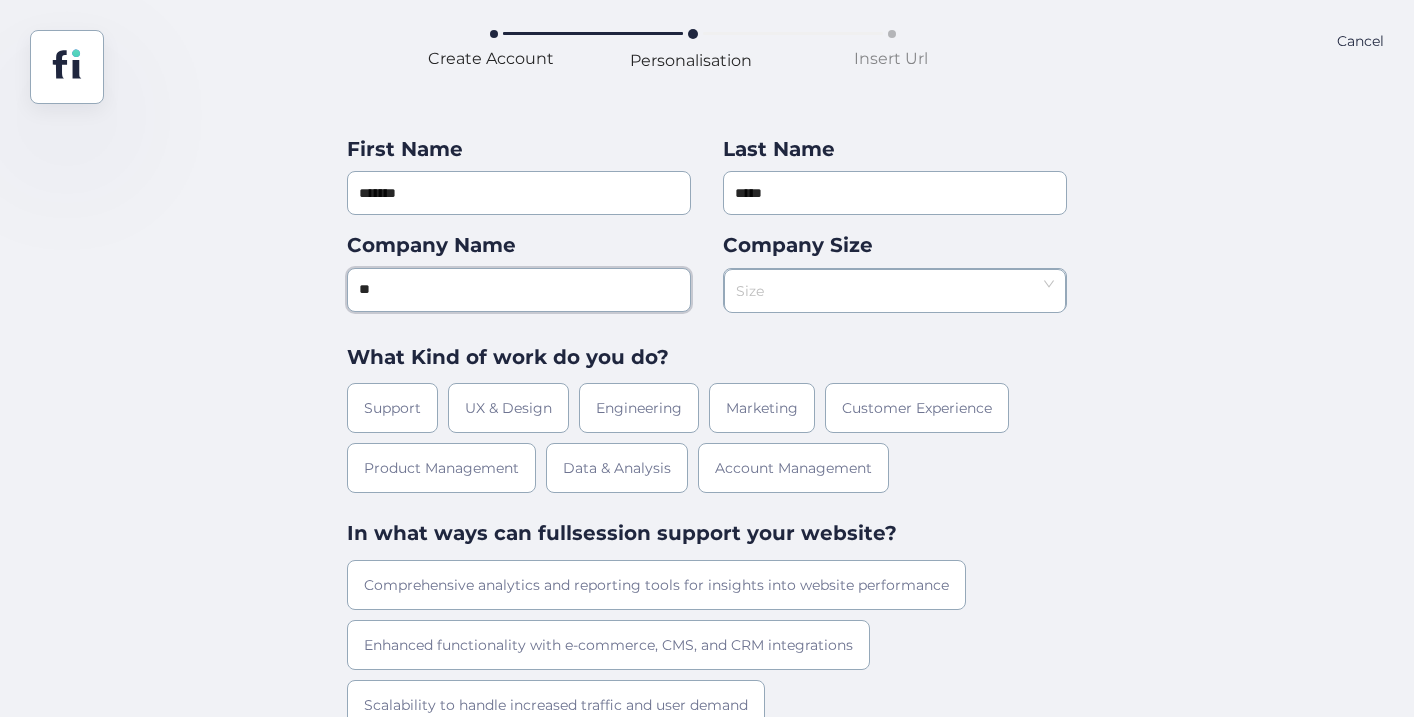 type on "*" 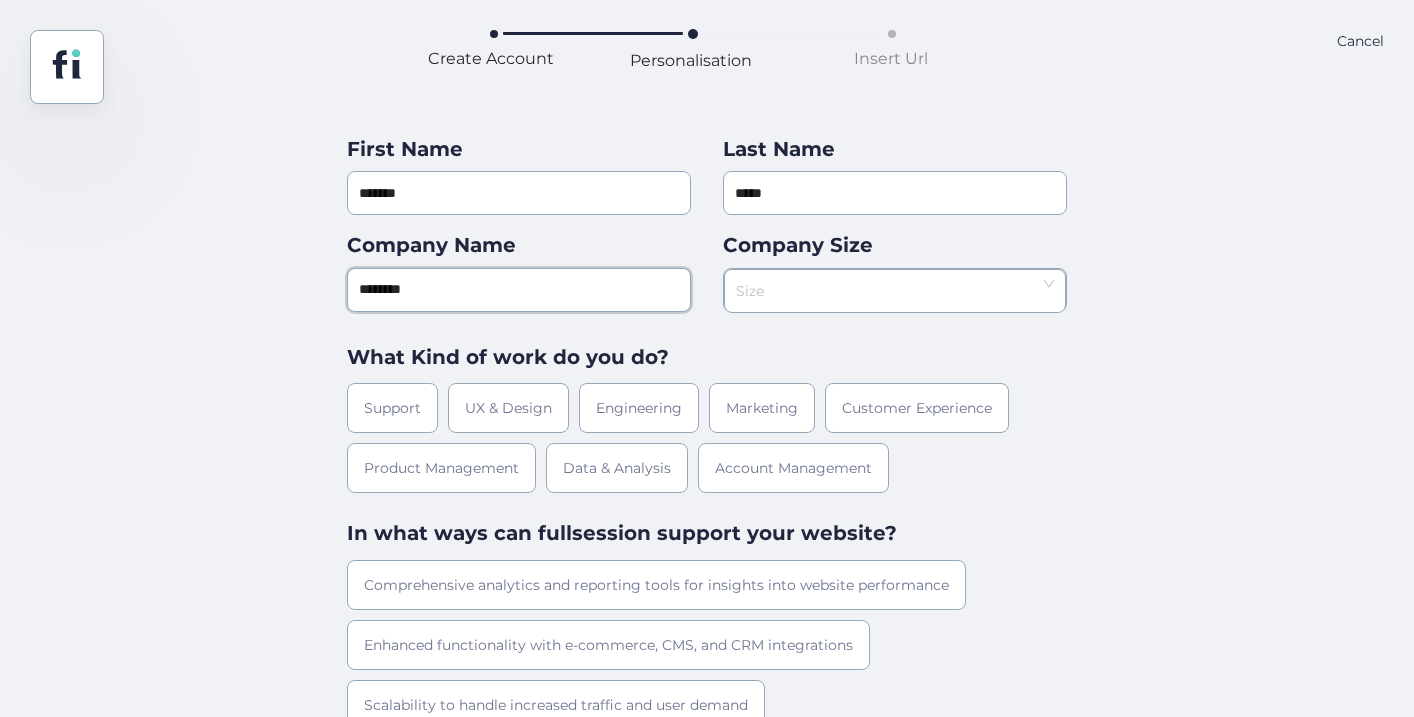 type on "********" 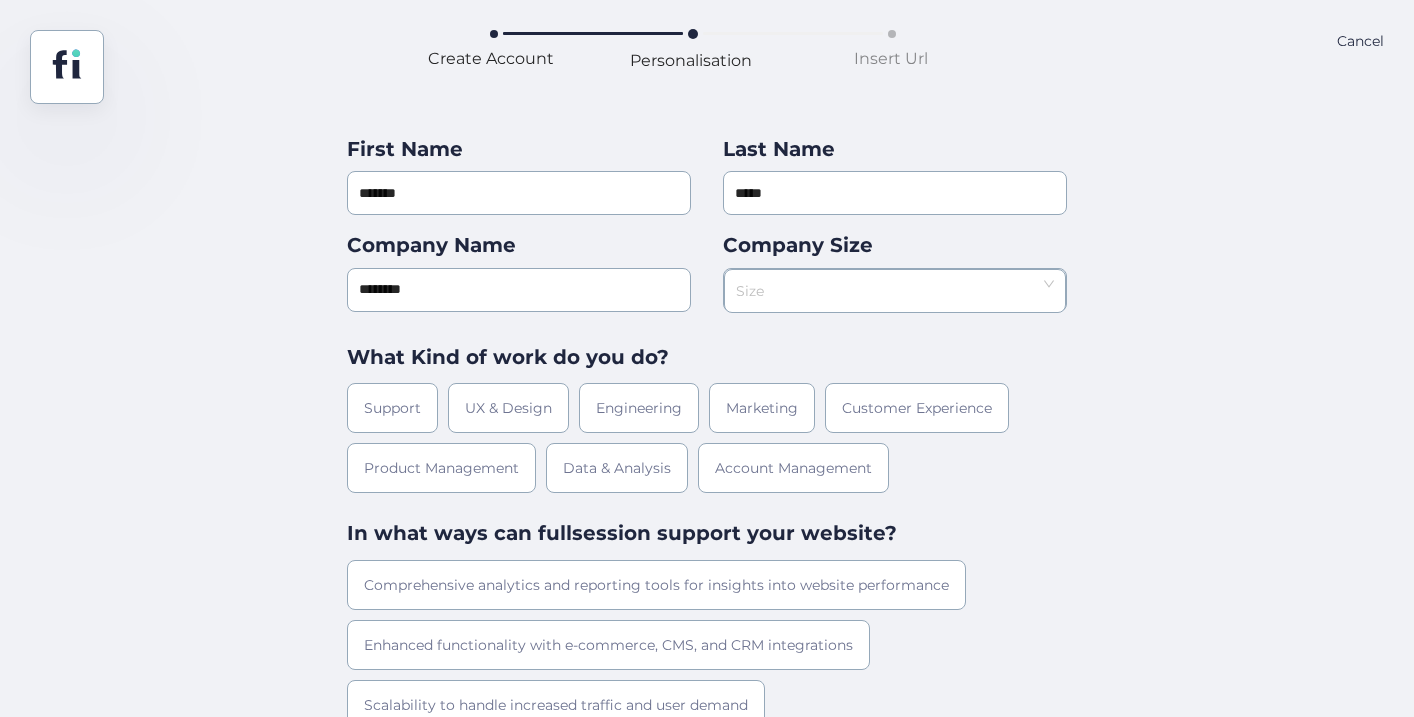 click 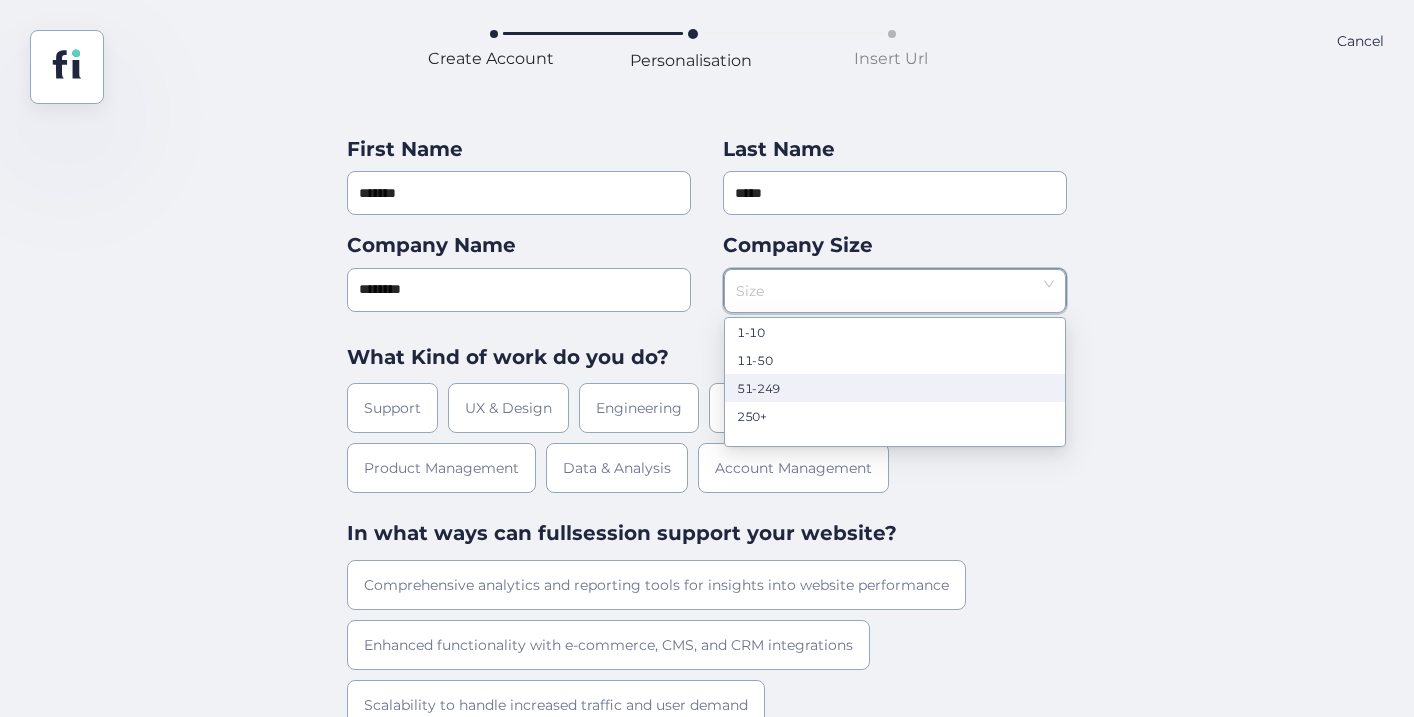 click on "51-249" at bounding box center [895, 388] 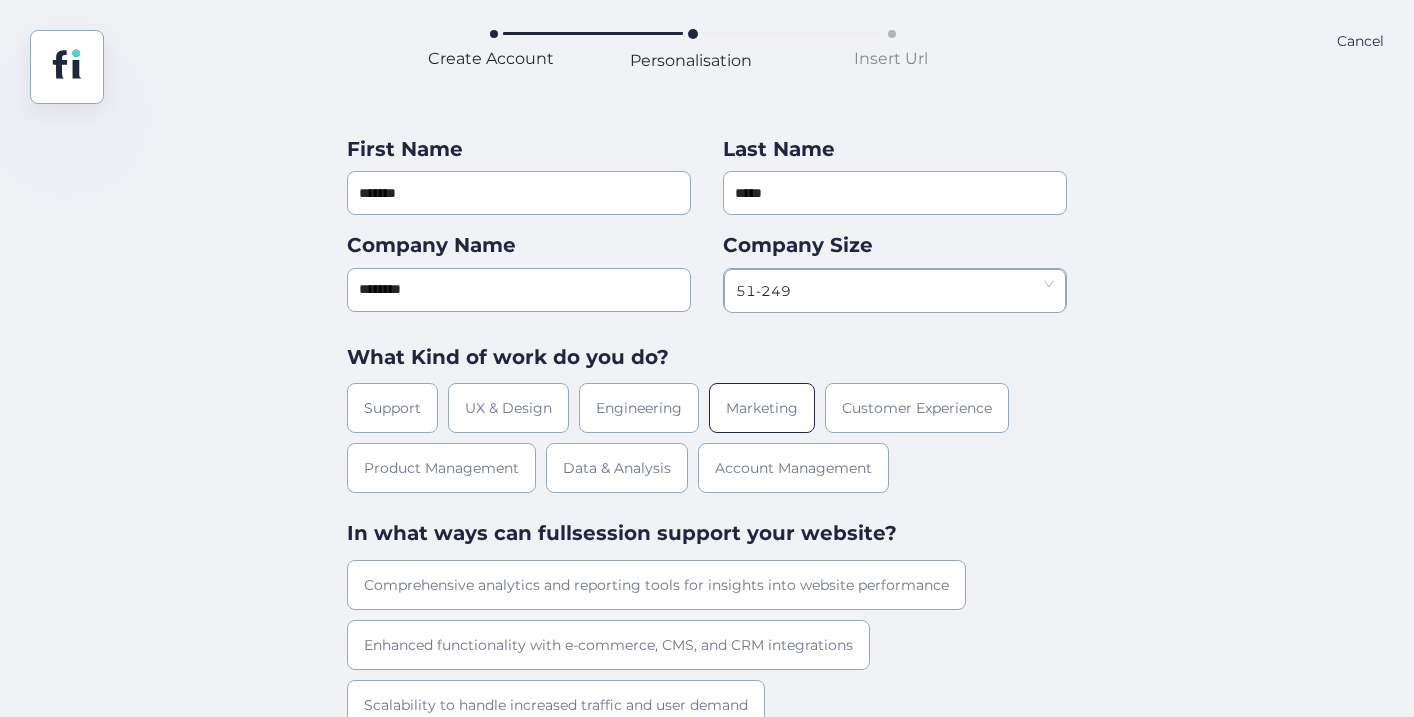 click on "Marketing" 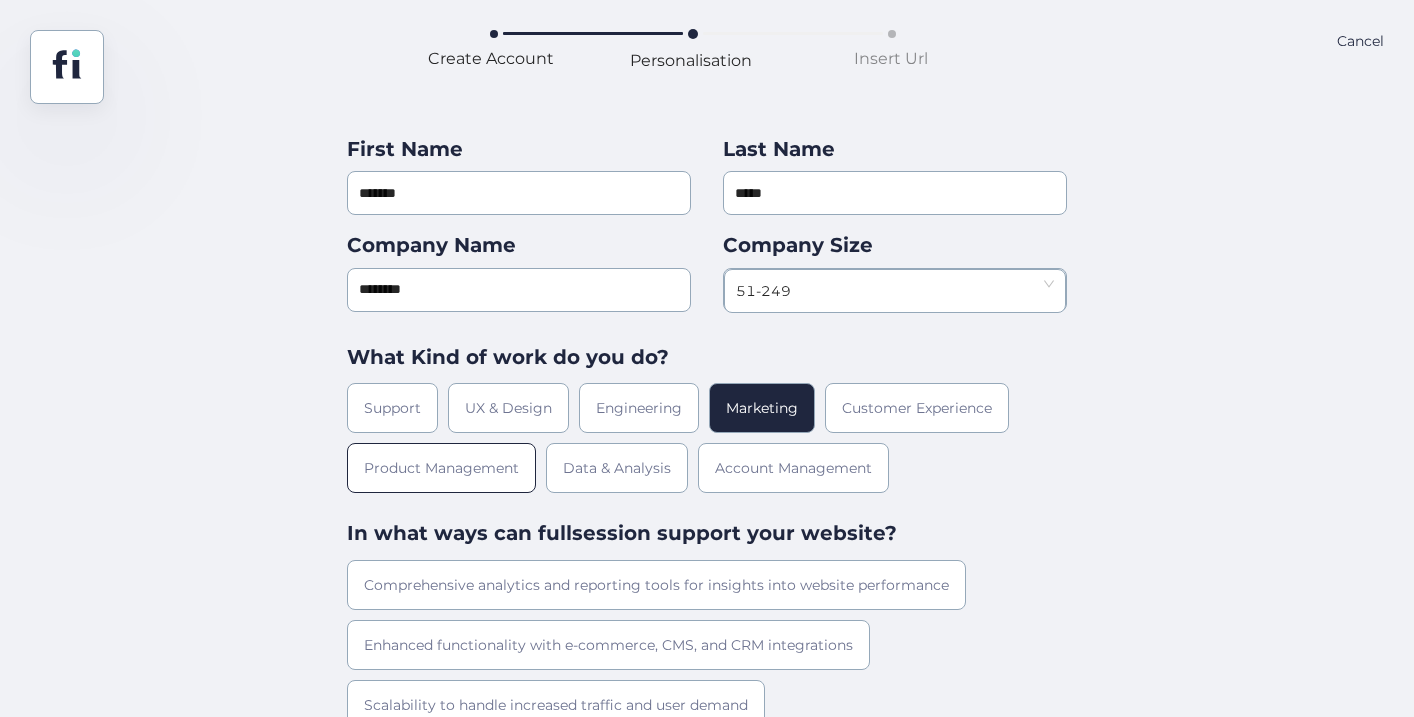 click on "Product Management" 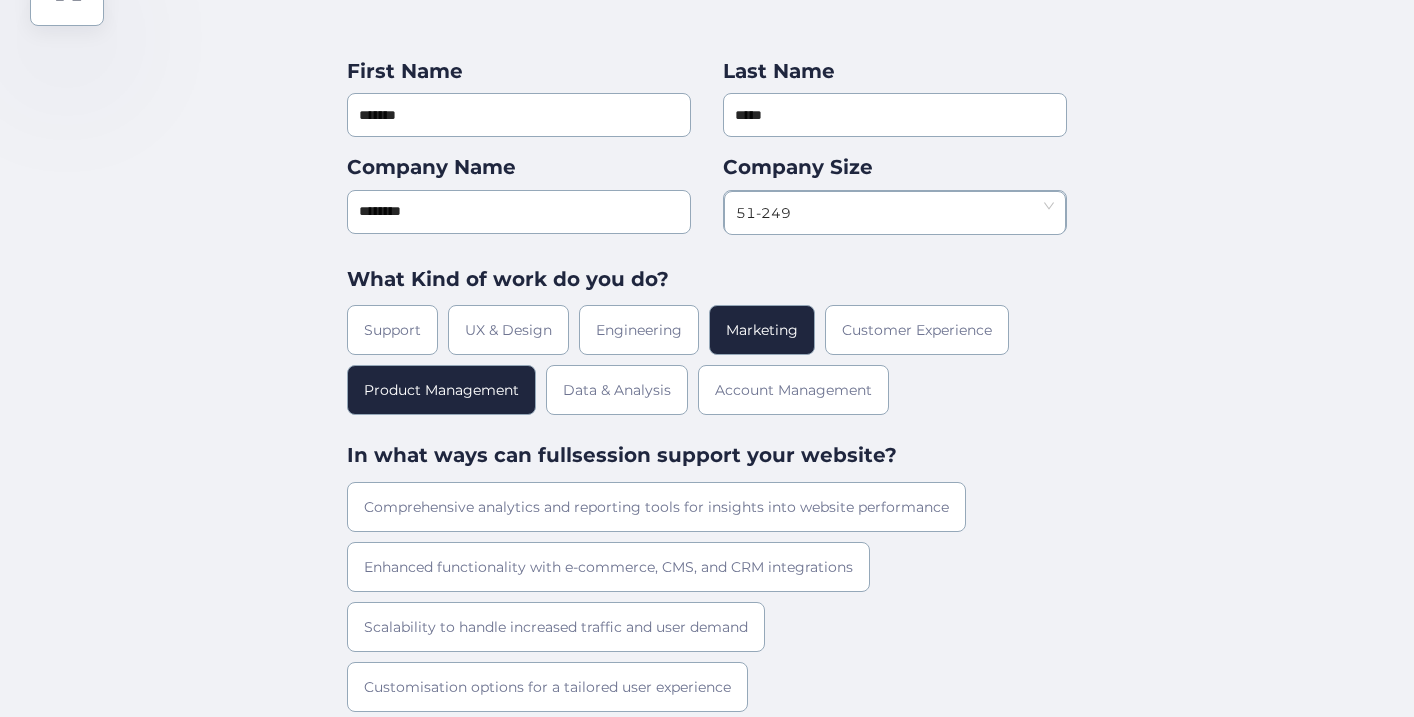 scroll, scrollTop: 140, scrollLeft: 0, axis: vertical 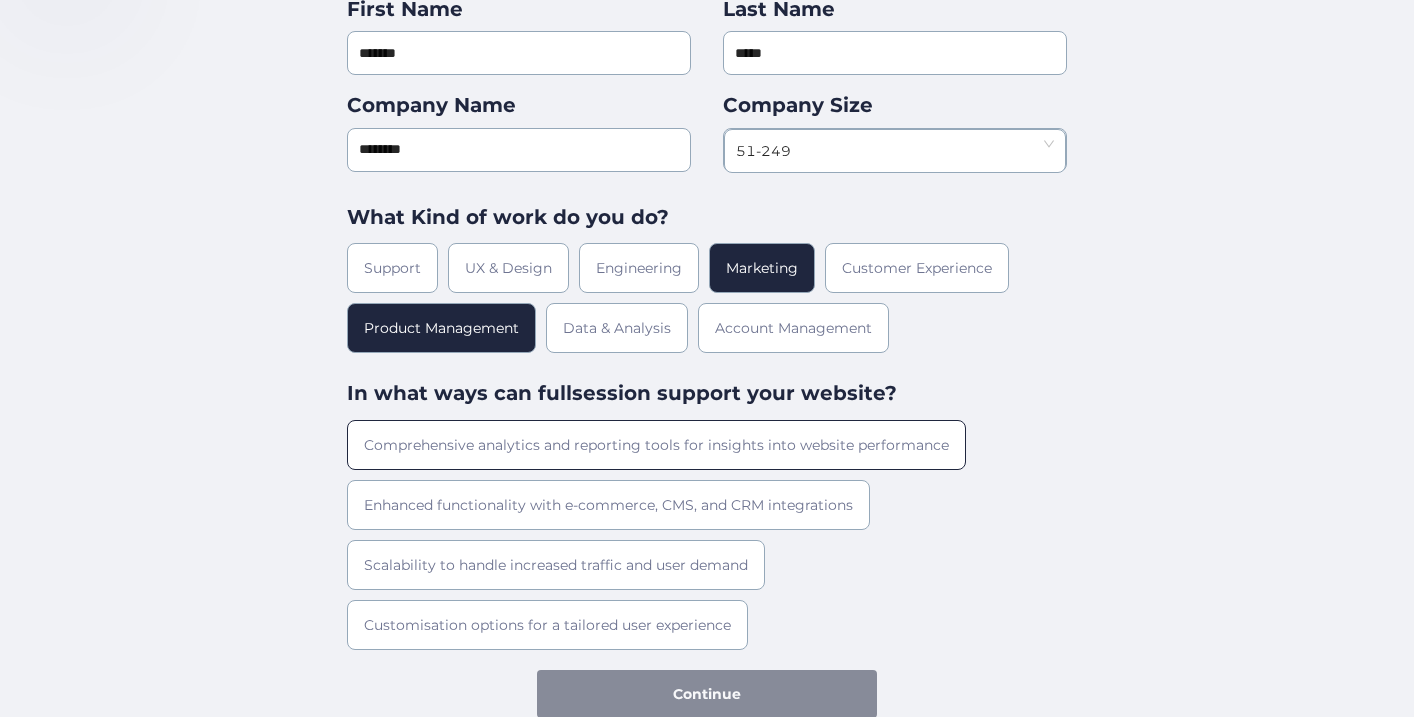 click on "Comprehensive analytics and reporting tools for insights into website performance" 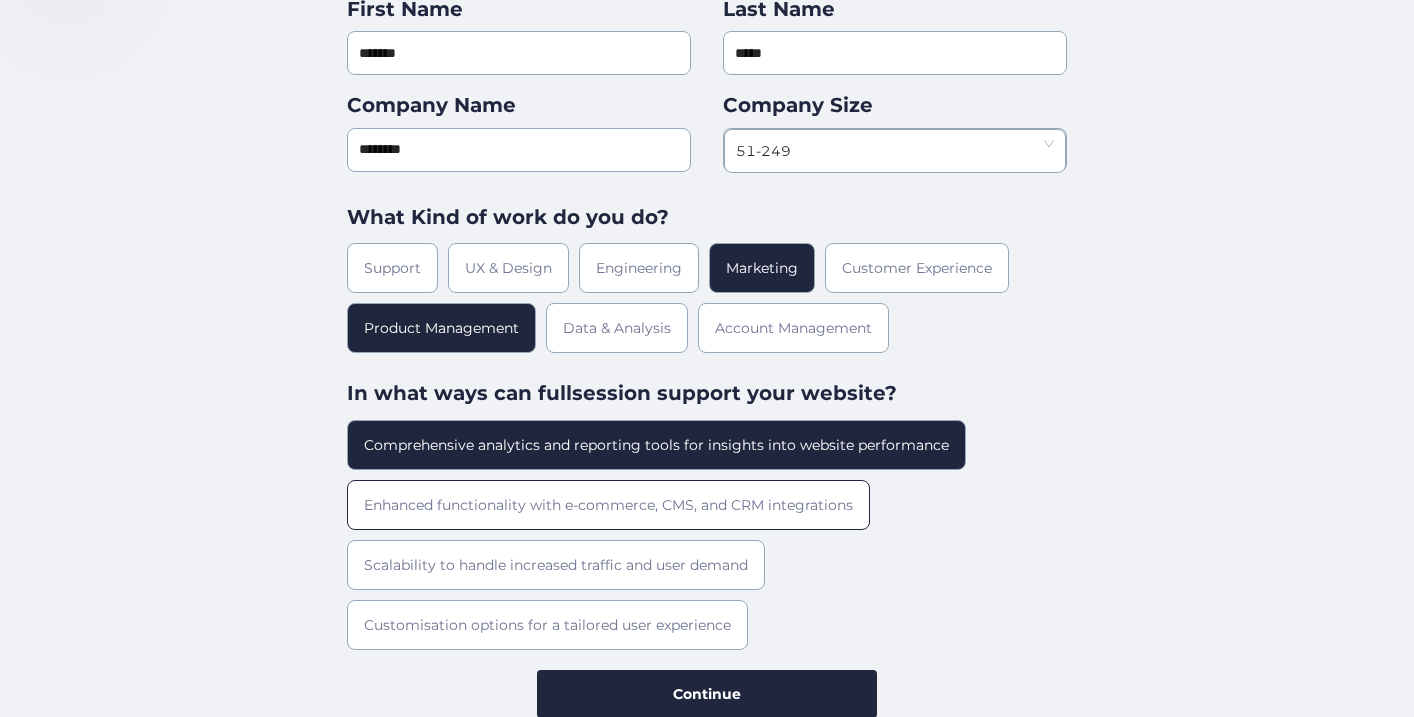 click on "Enhanced functionality with e-commerce, CMS, and CRM integrations" 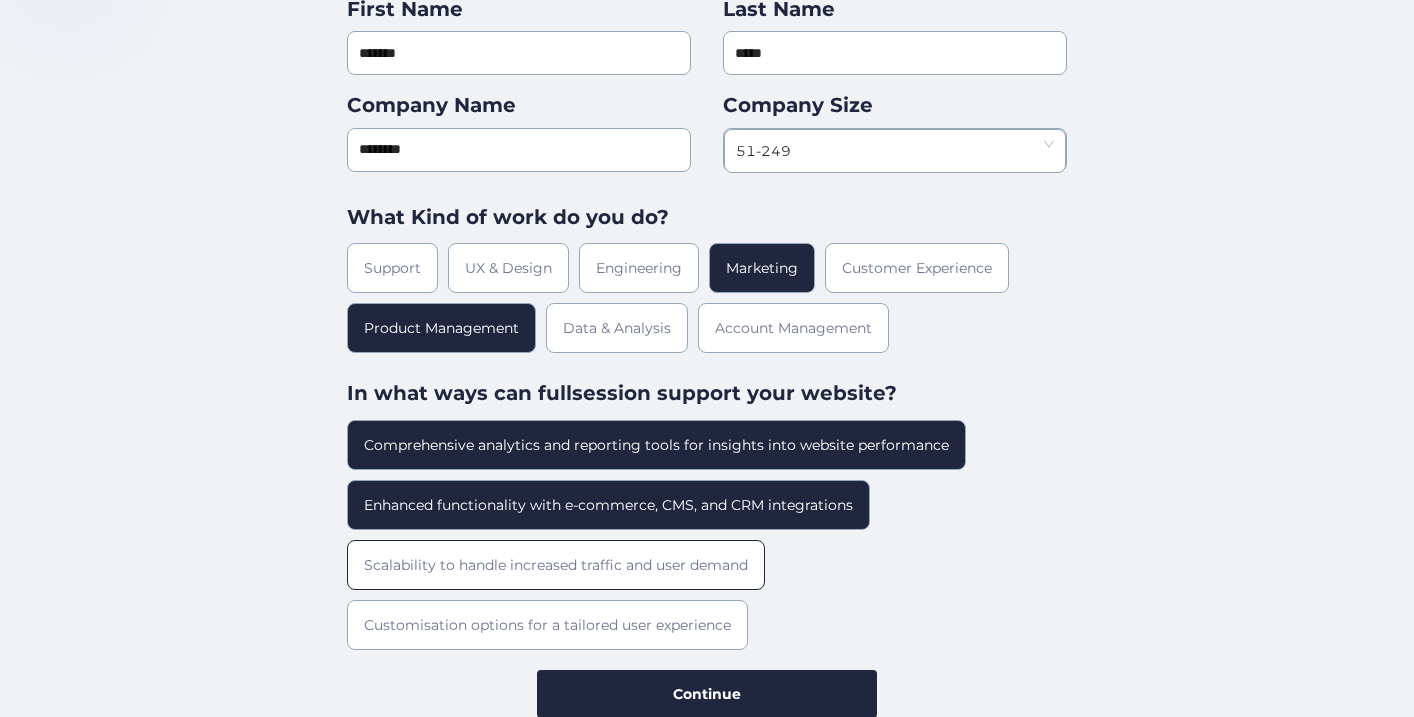 click on "Scalability to handle increased traffic and user demand" 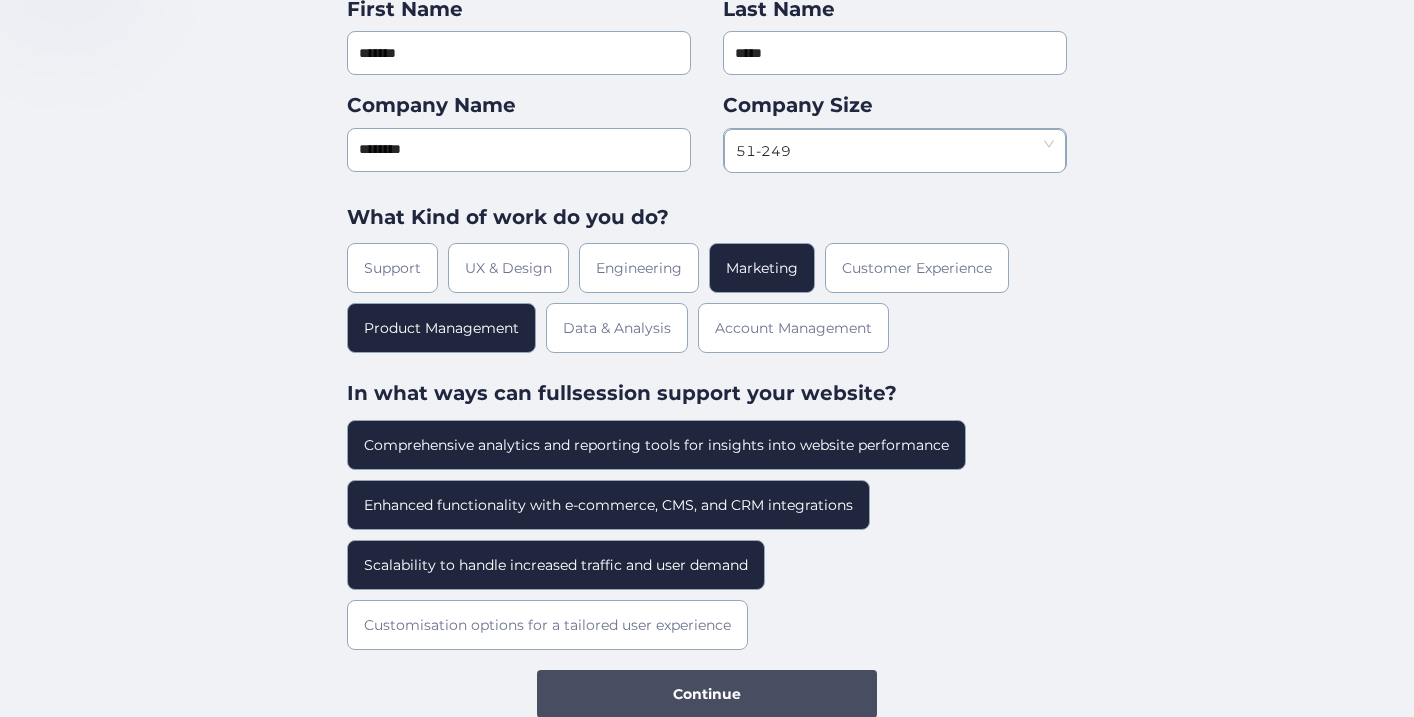 click on "Continue" 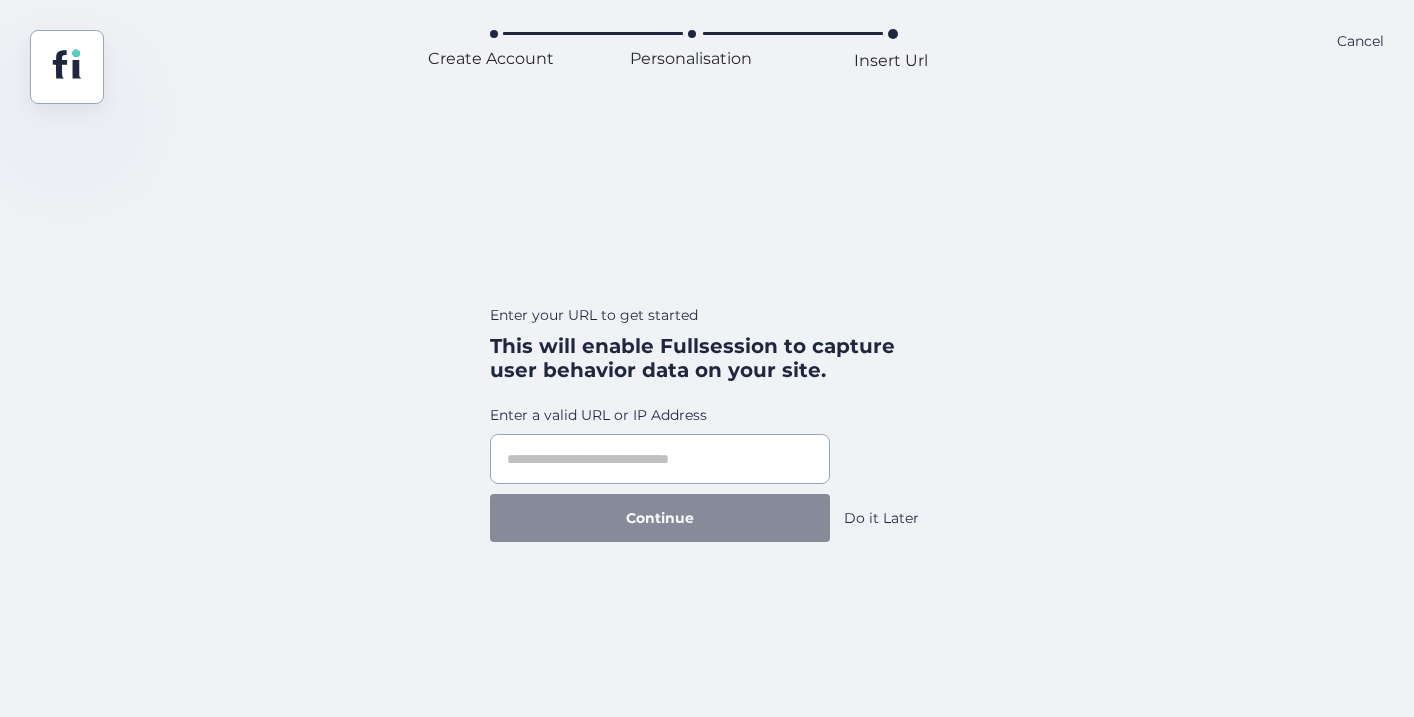 scroll, scrollTop: 0, scrollLeft: 0, axis: both 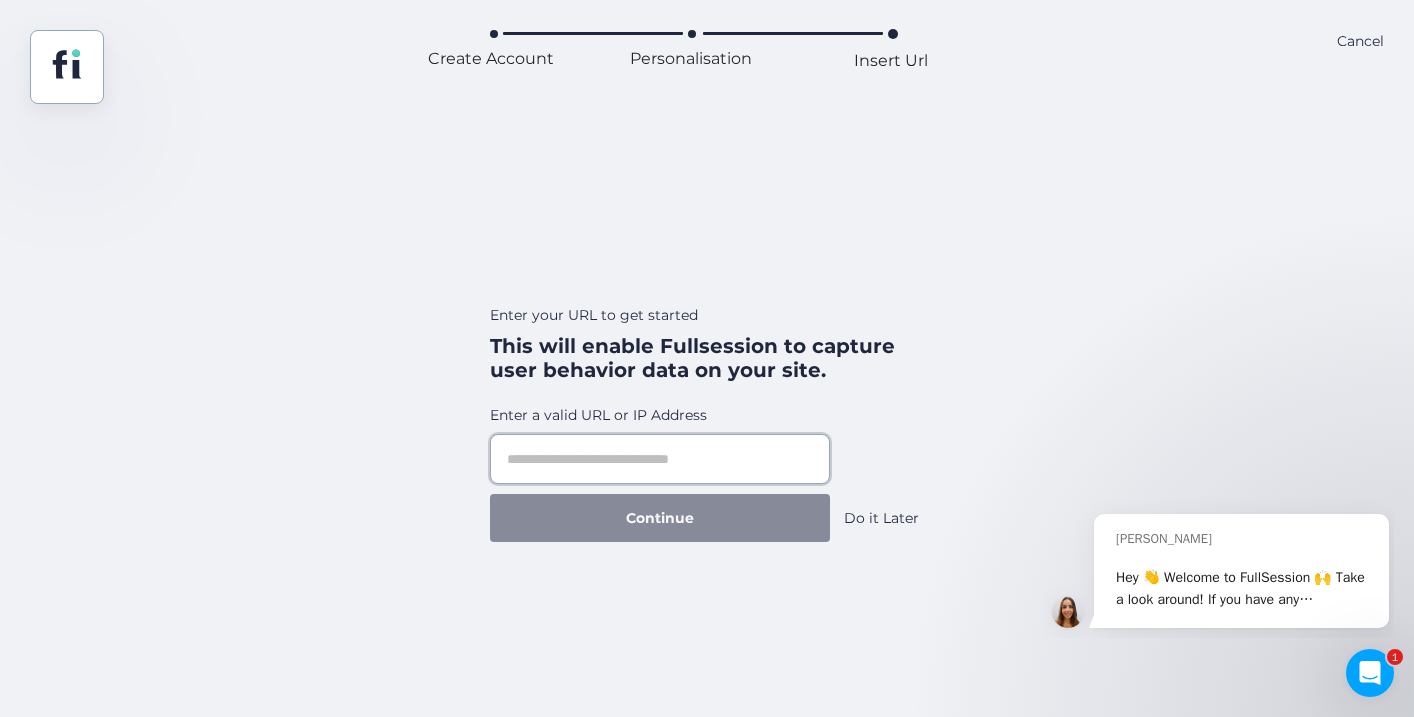 click 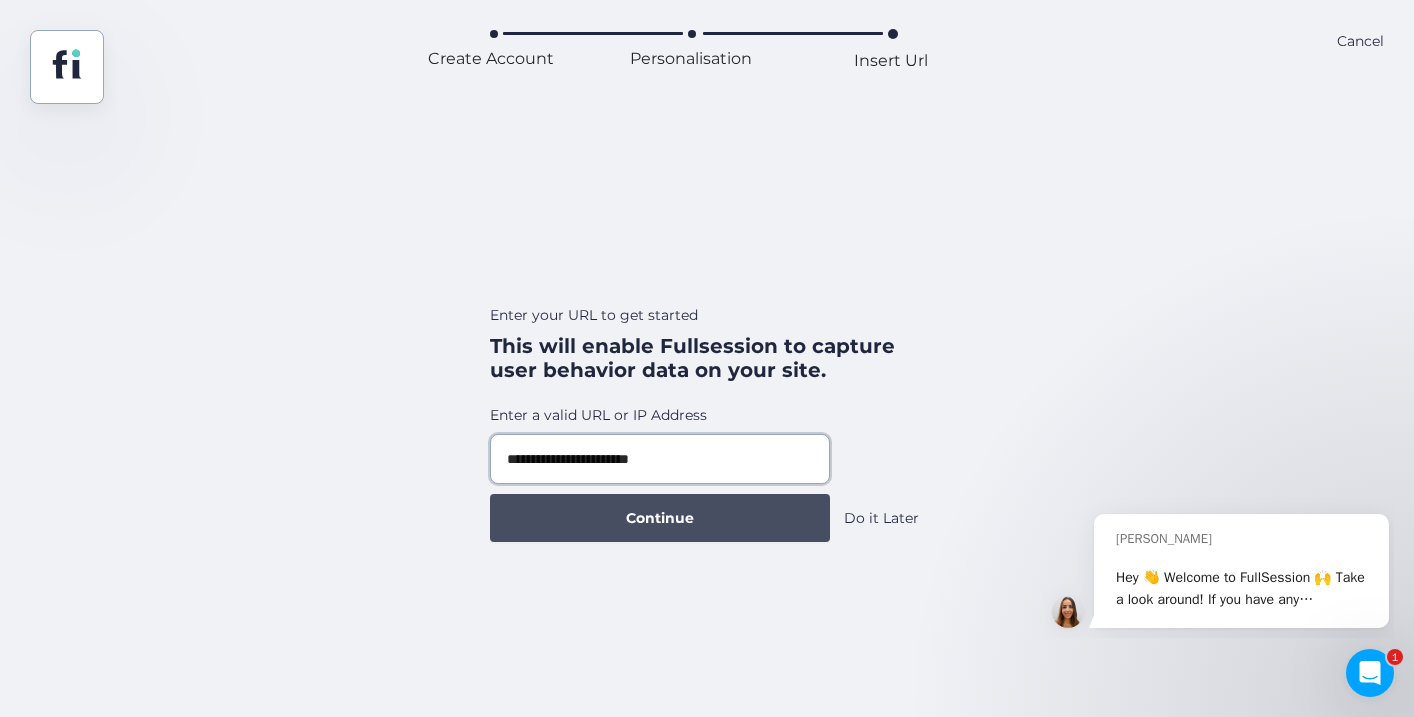 type on "**********" 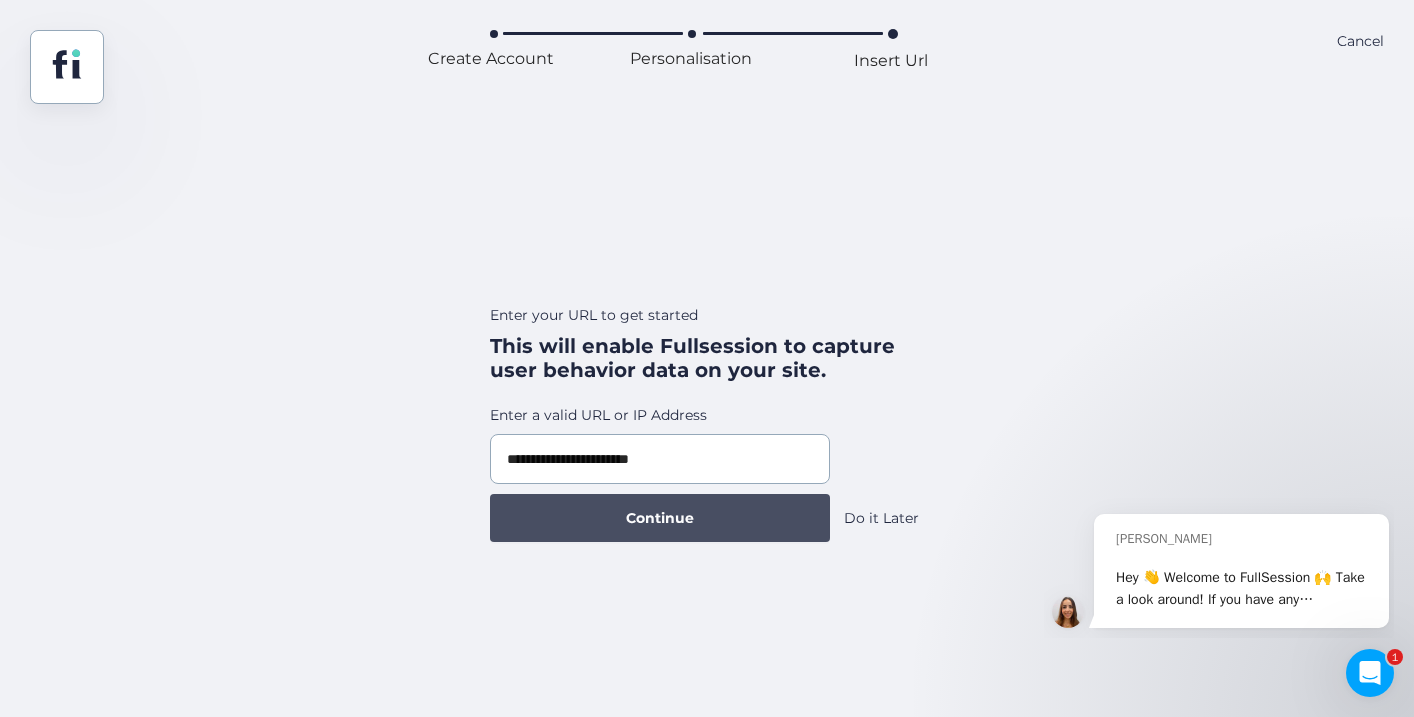 click on "Continue" 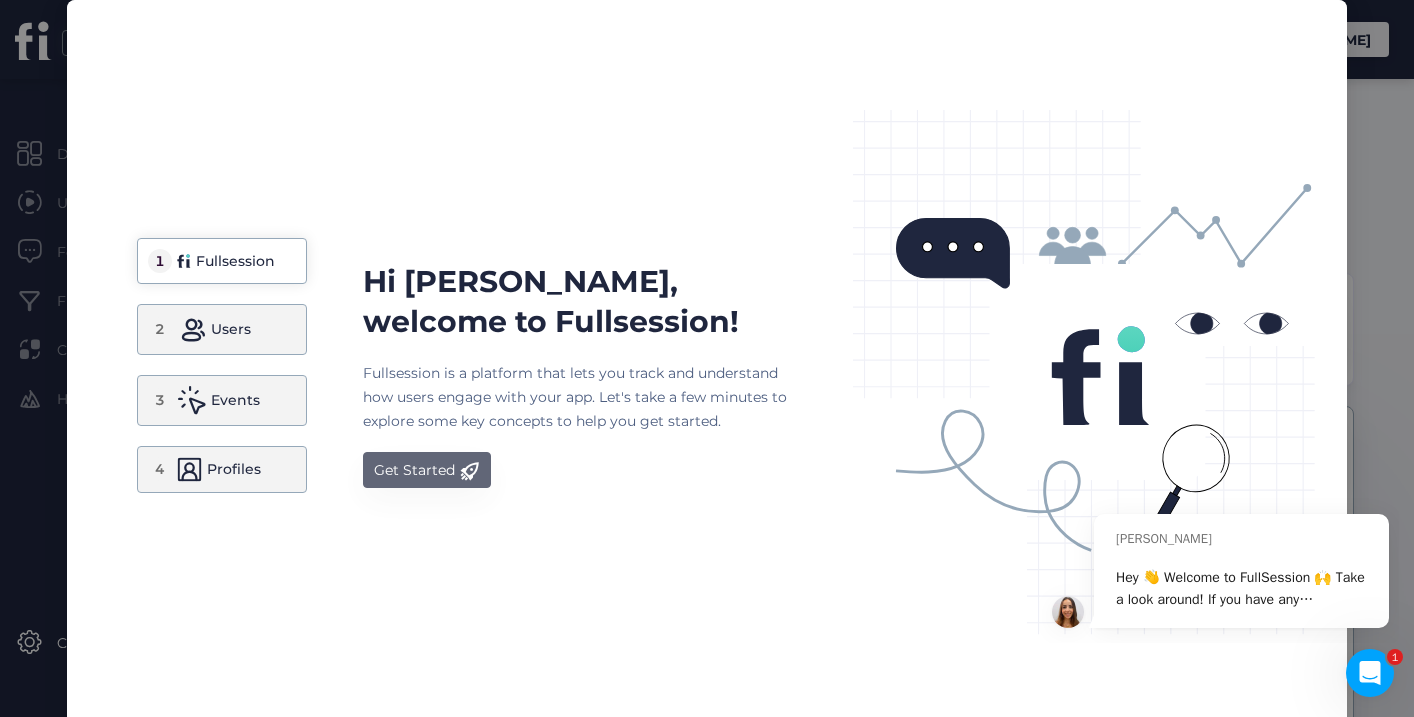 scroll, scrollTop: 0, scrollLeft: 0, axis: both 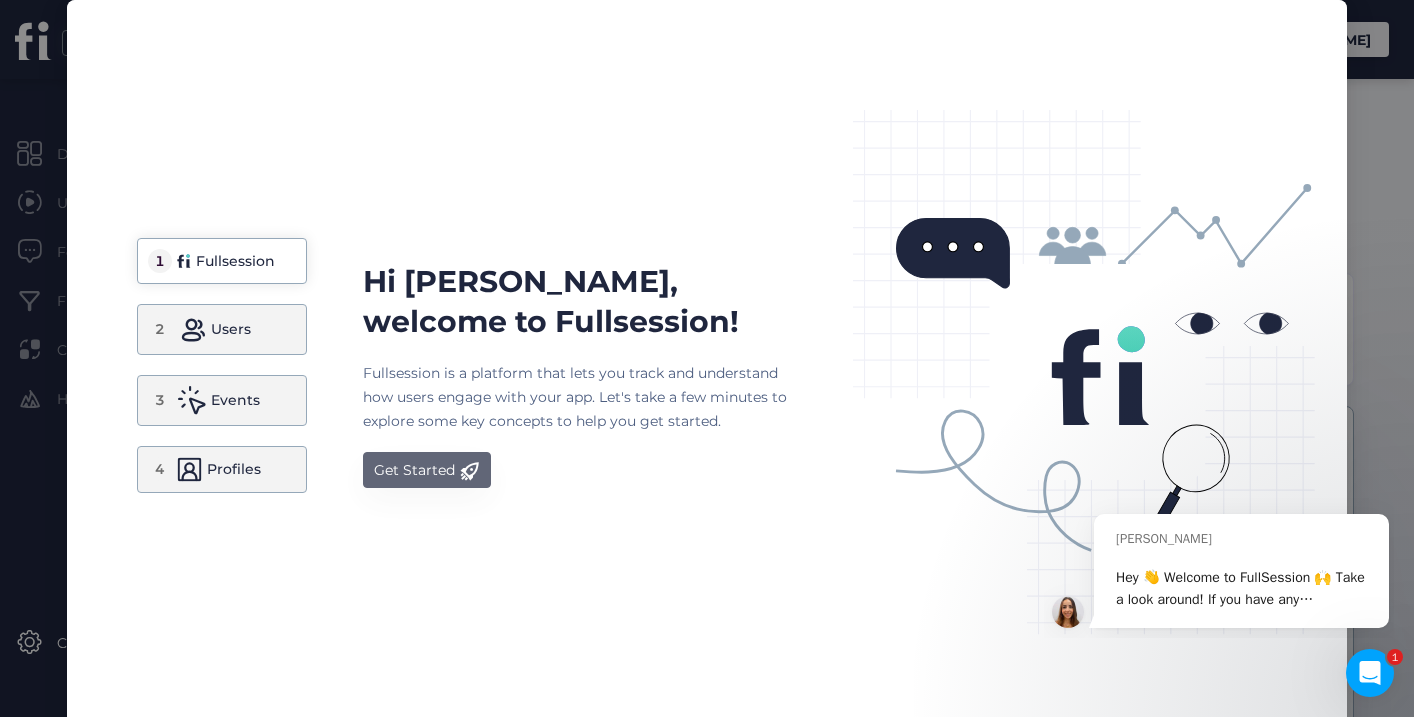click on "Get Started" at bounding box center (414, 470) 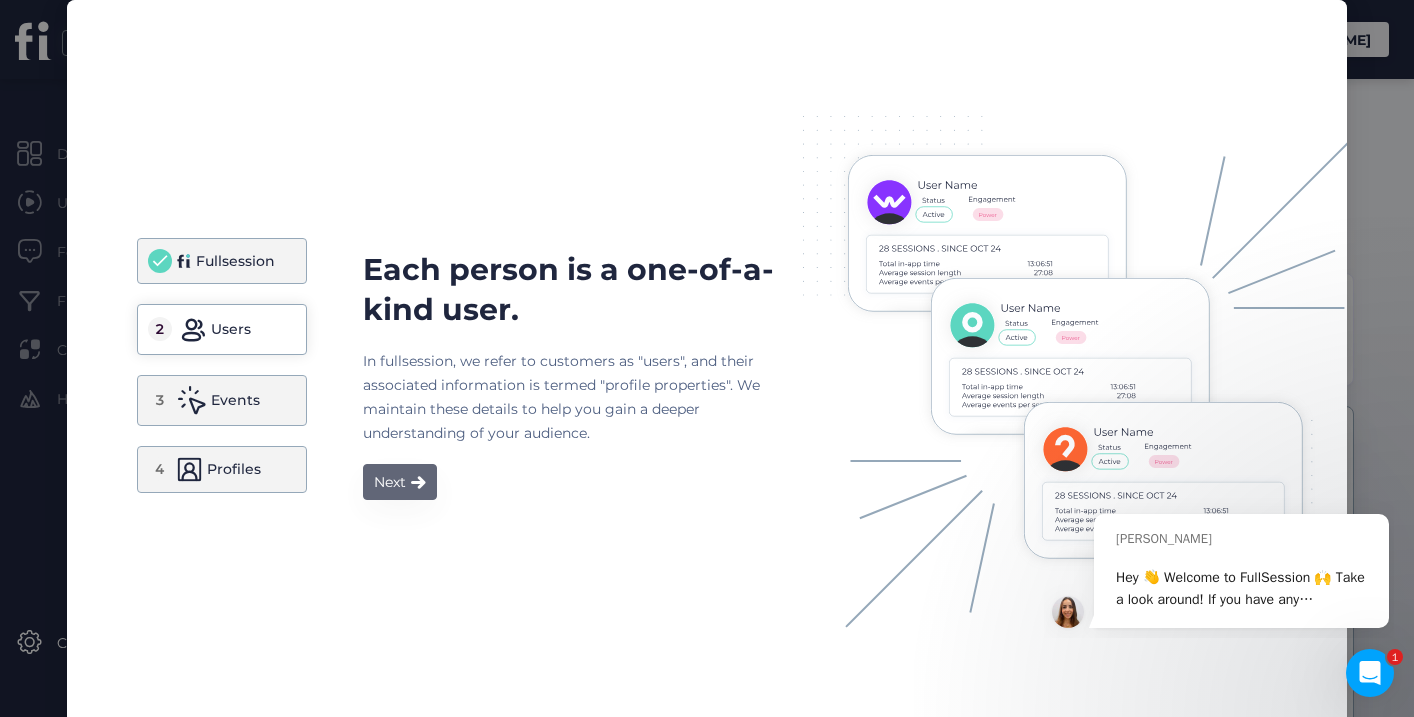 click on "Next" at bounding box center (400, 482) 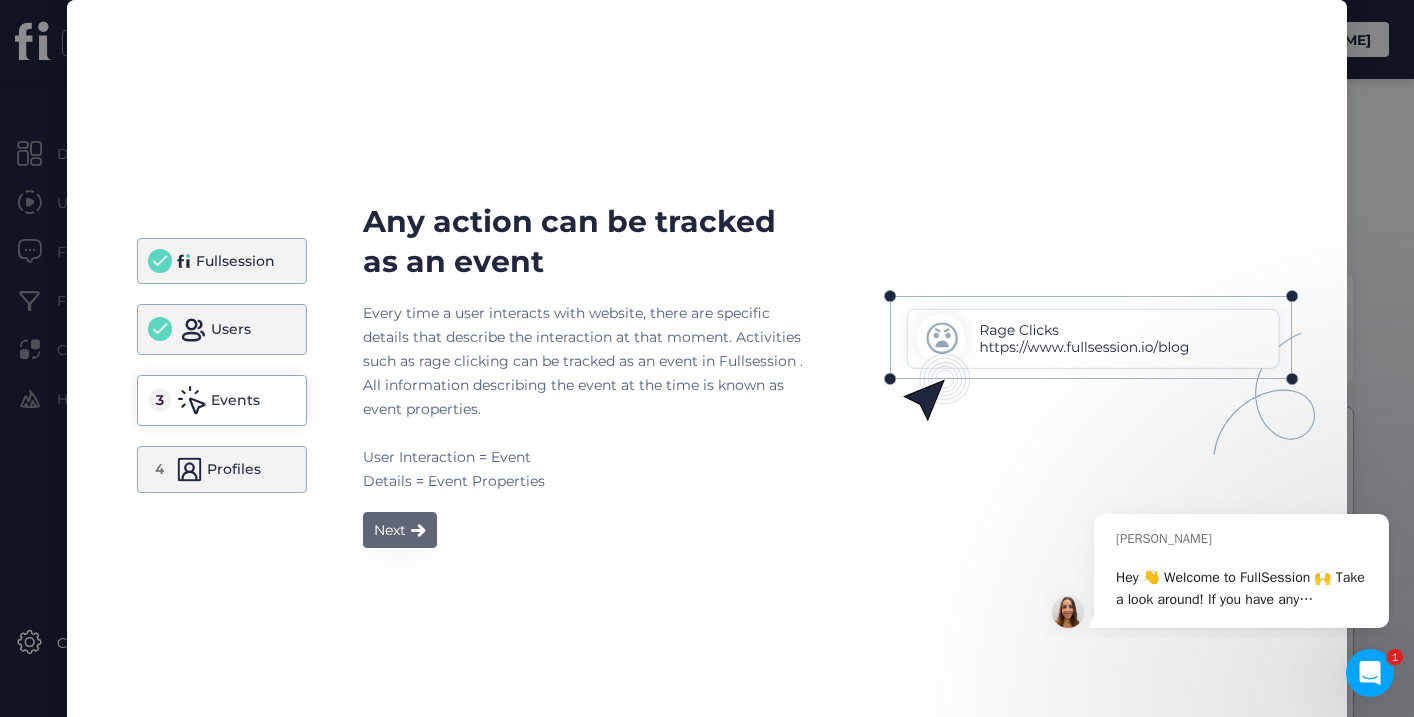 click on "Next" at bounding box center [400, 530] 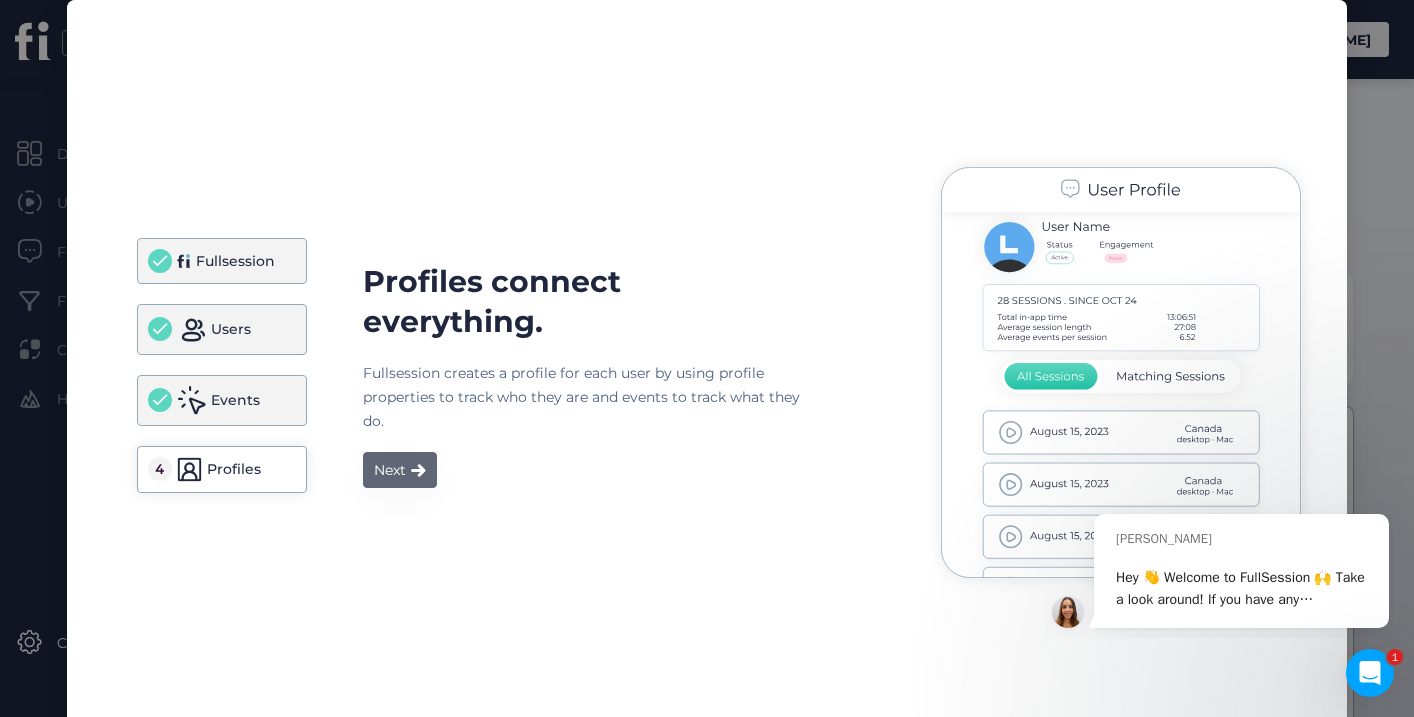 click at bounding box center [418, 470] 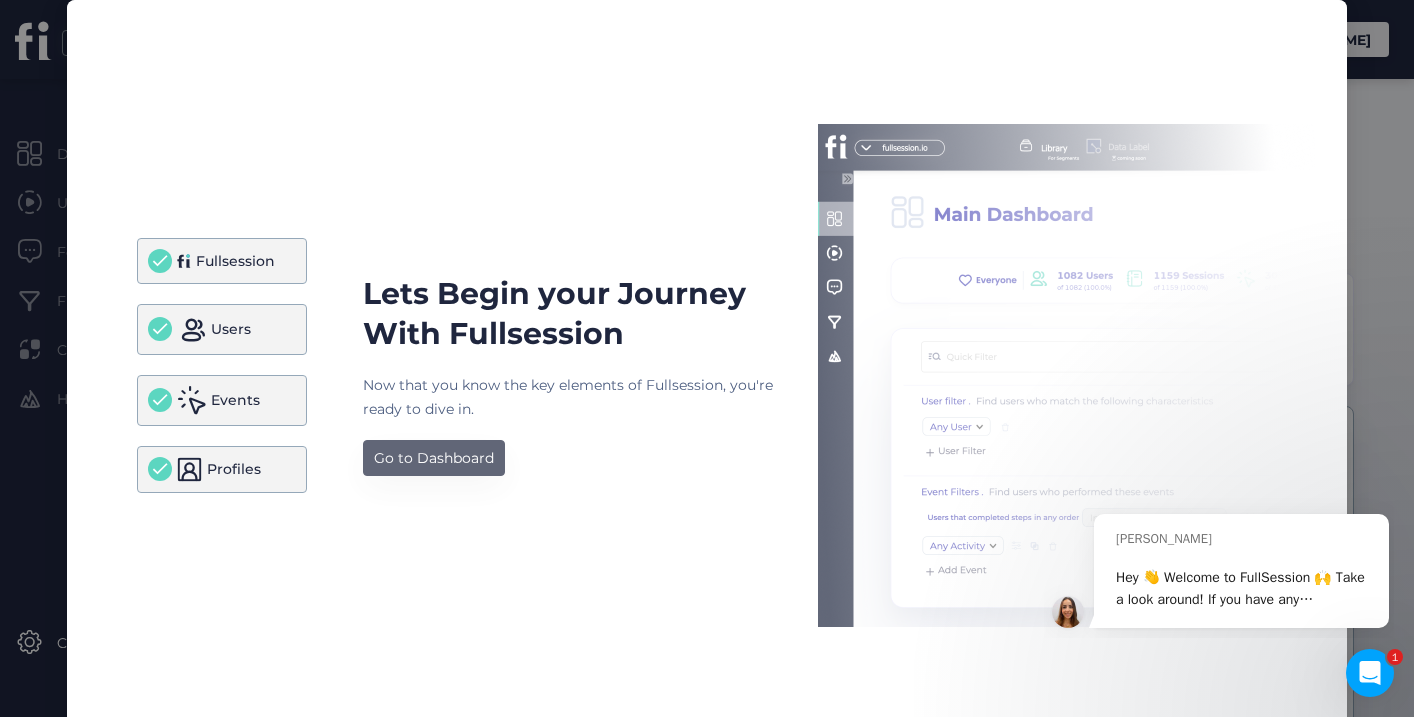 click on "Go to Dashboard" at bounding box center (434, 458) 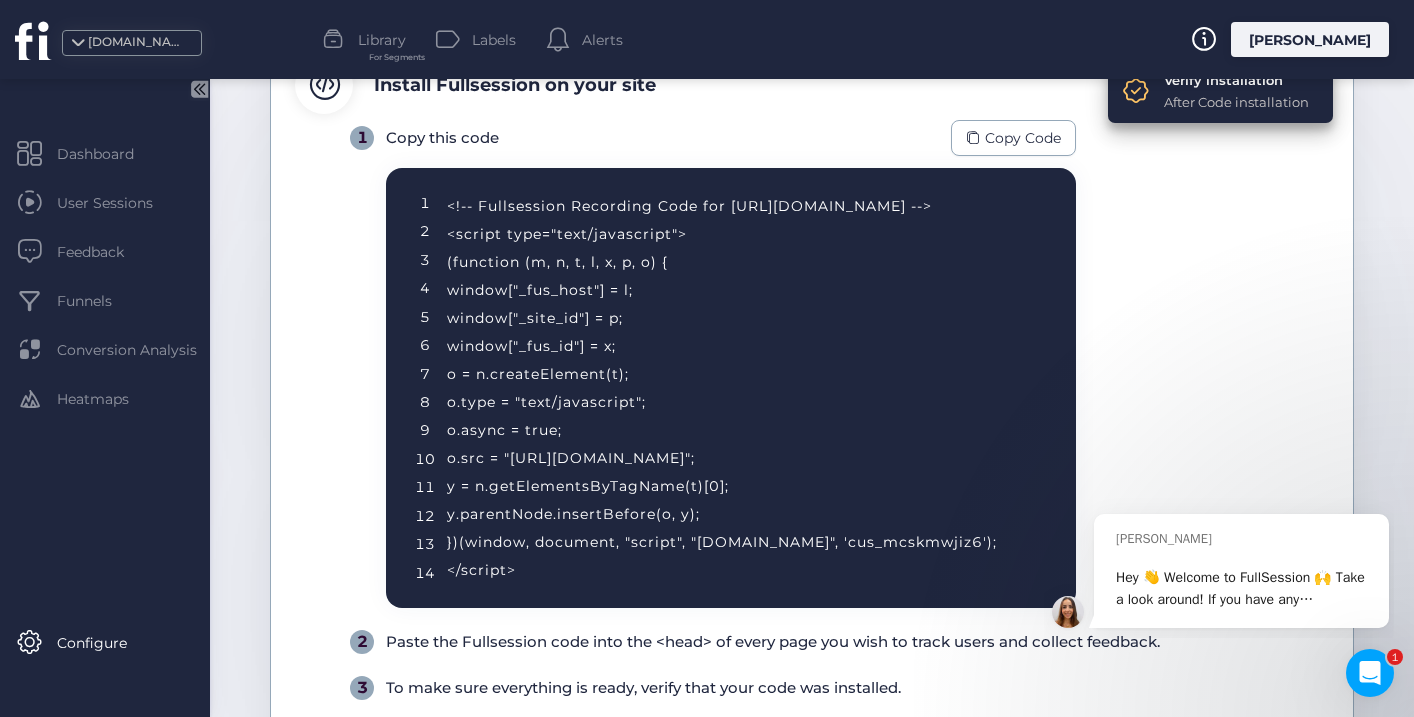 scroll, scrollTop: 346, scrollLeft: 0, axis: vertical 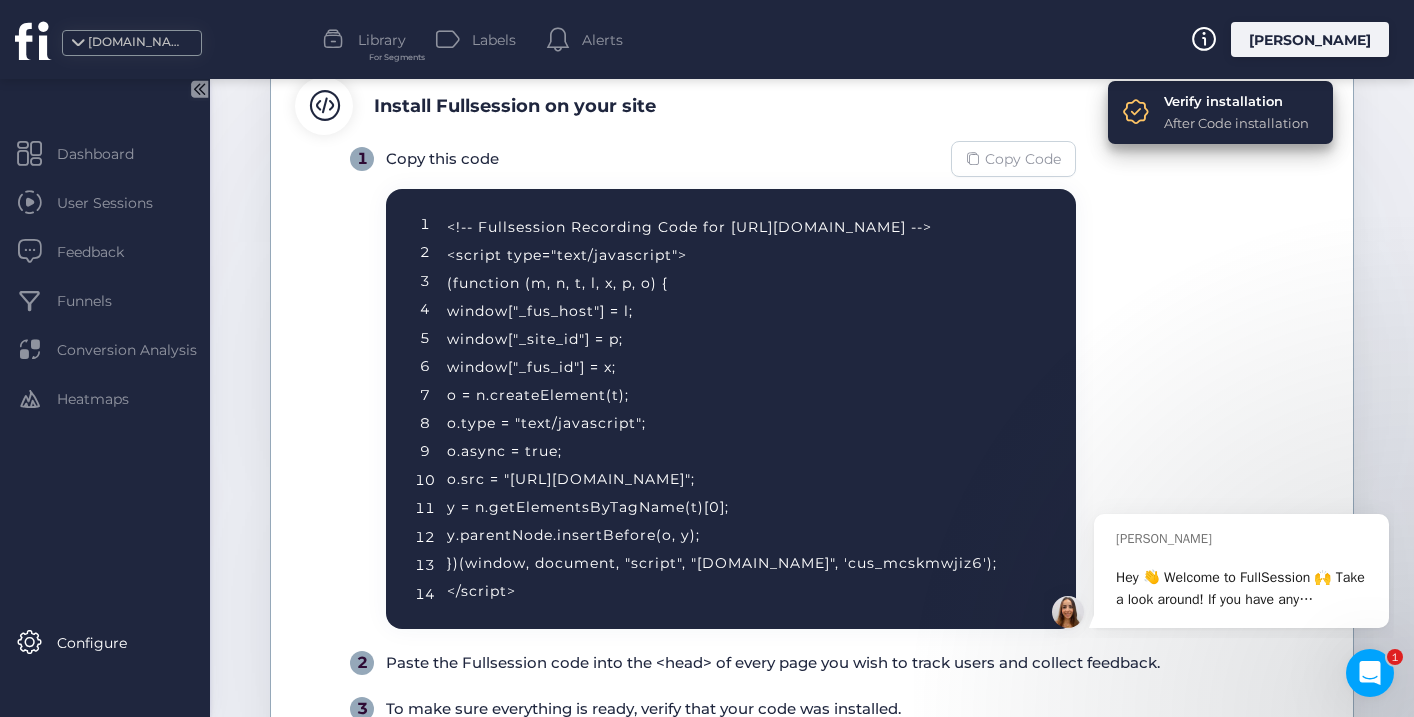 click on "Copy Code" 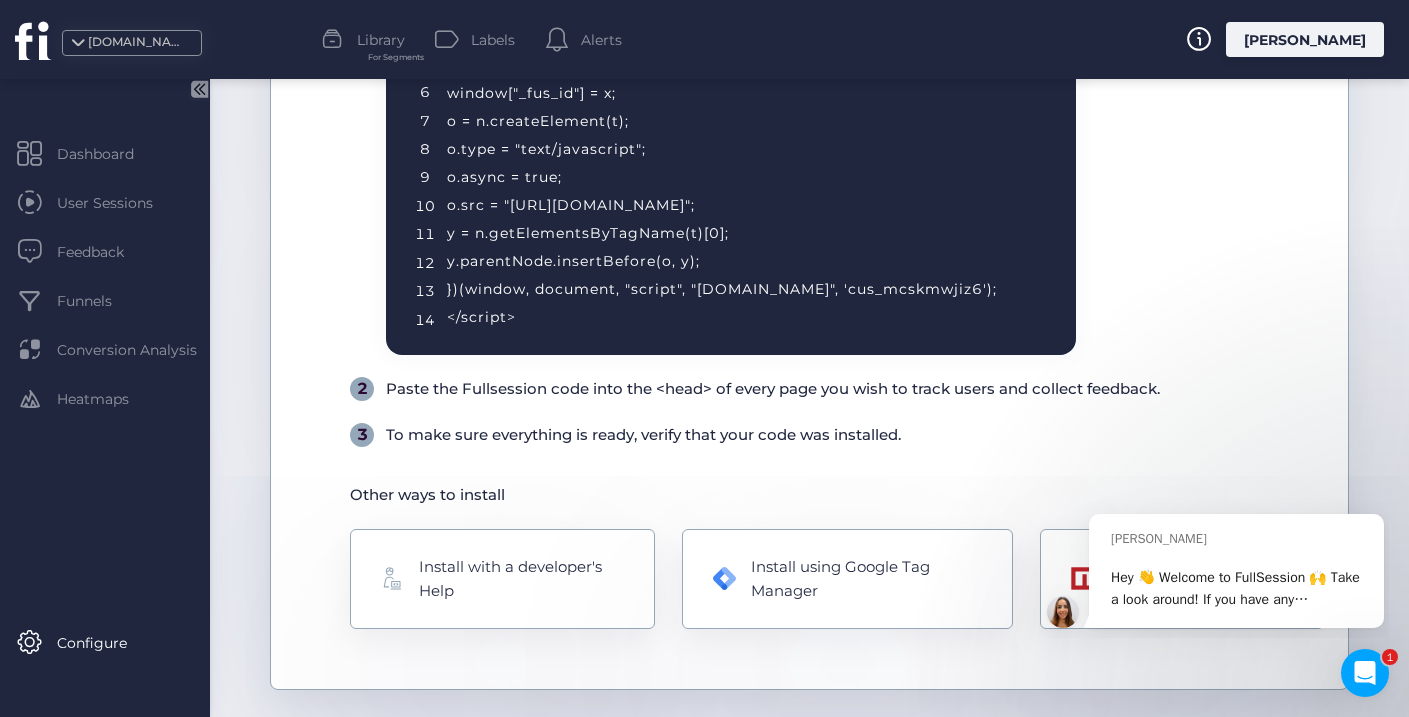 scroll, scrollTop: 635, scrollLeft: 0, axis: vertical 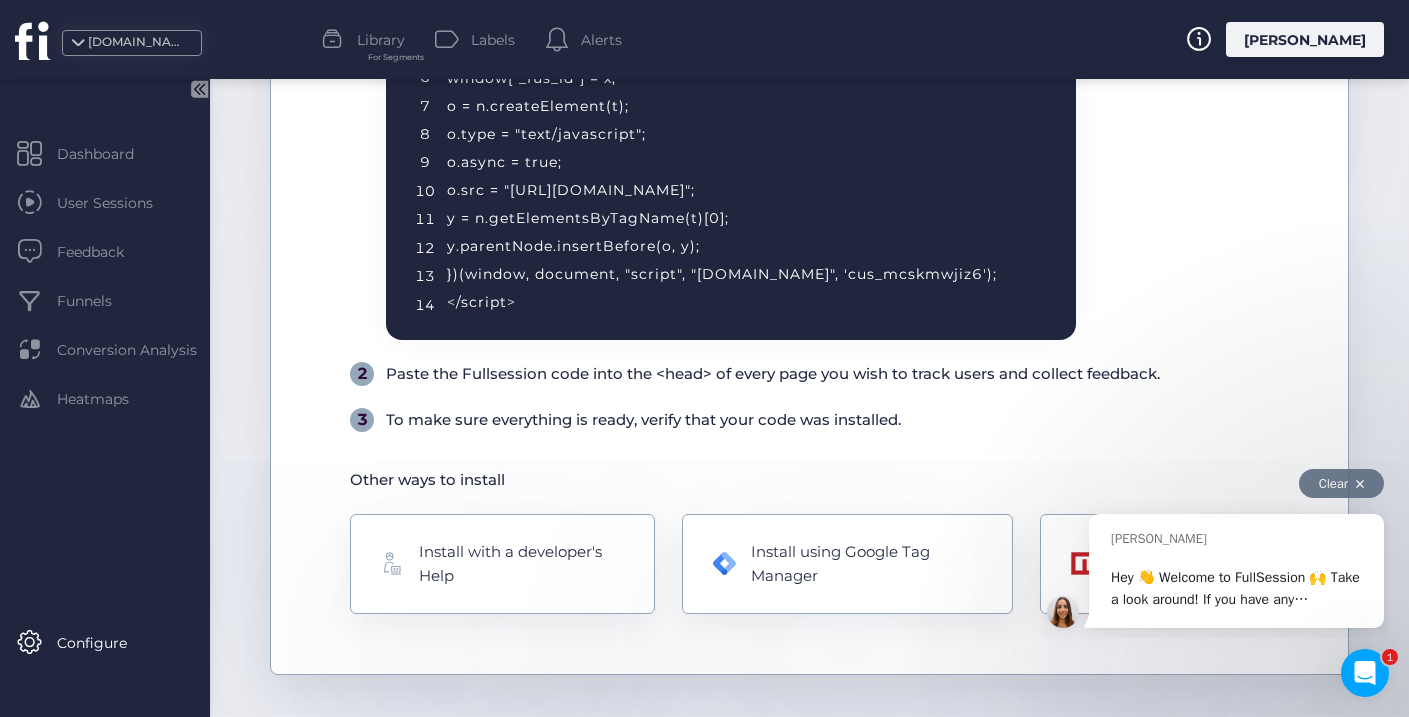 click at bounding box center [1360, 484] 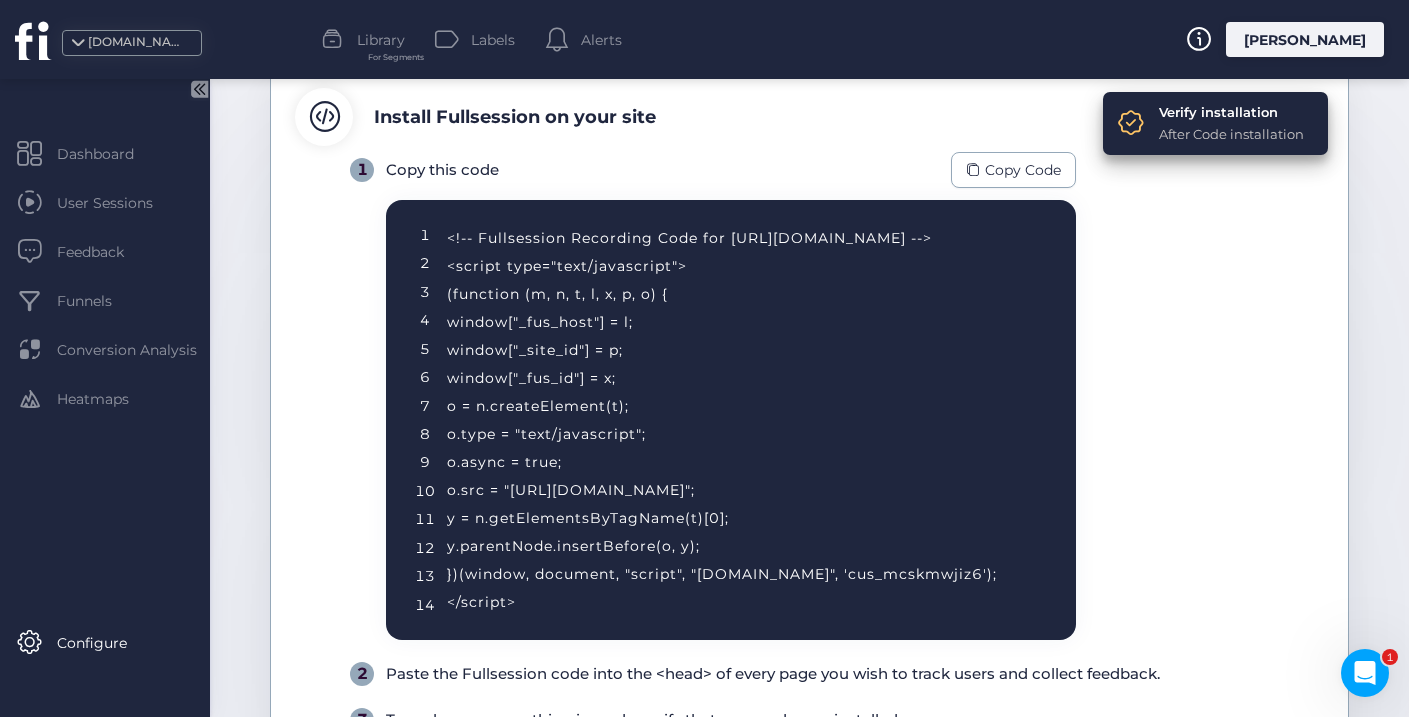 scroll, scrollTop: 304, scrollLeft: 0, axis: vertical 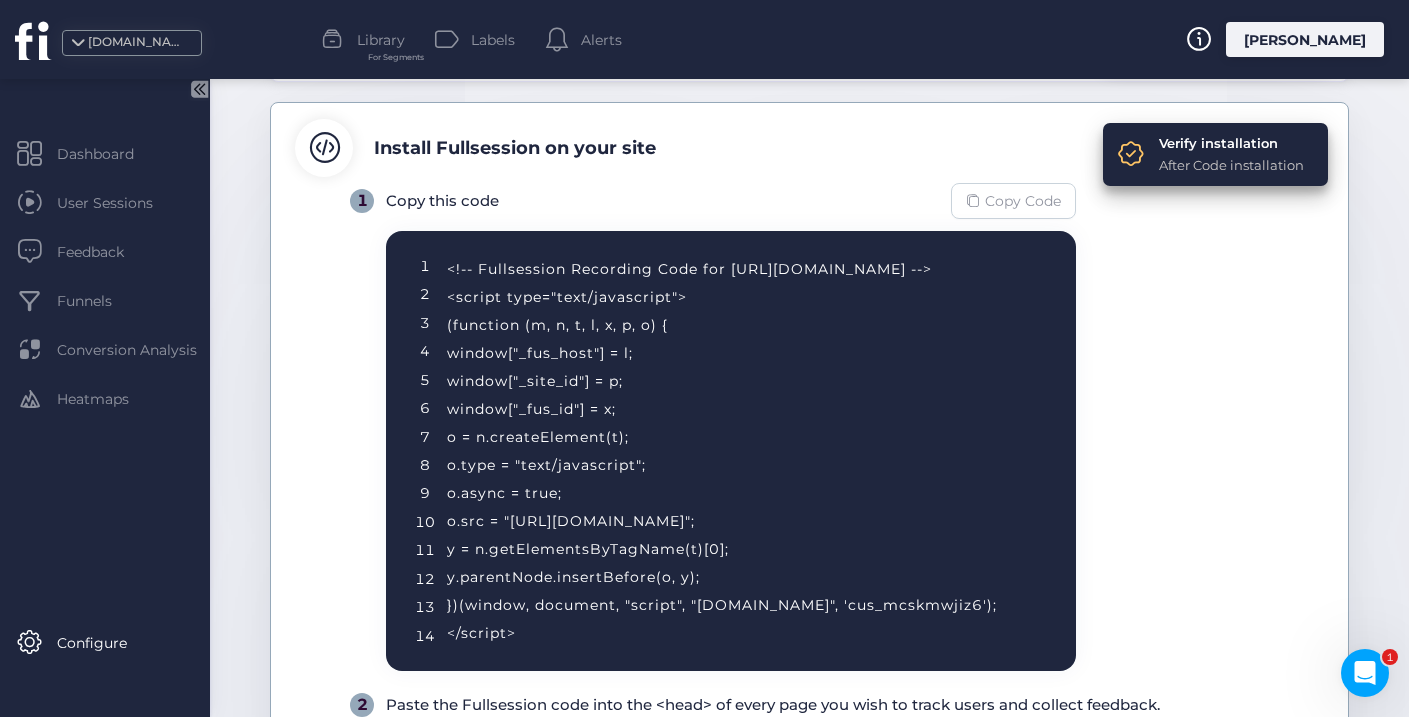 click on "Copy Code" 